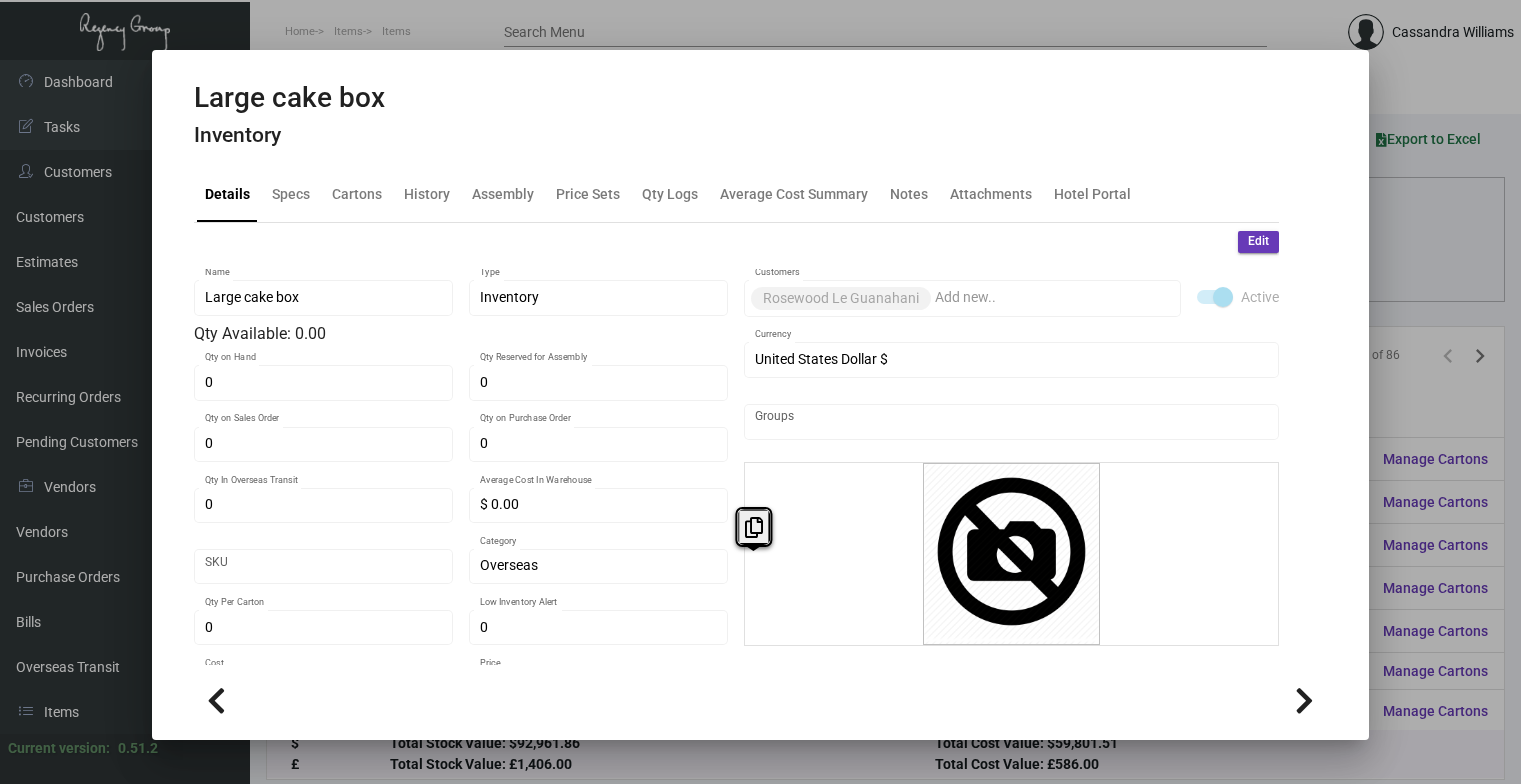 scroll, scrollTop: 0, scrollLeft: 0, axis: both 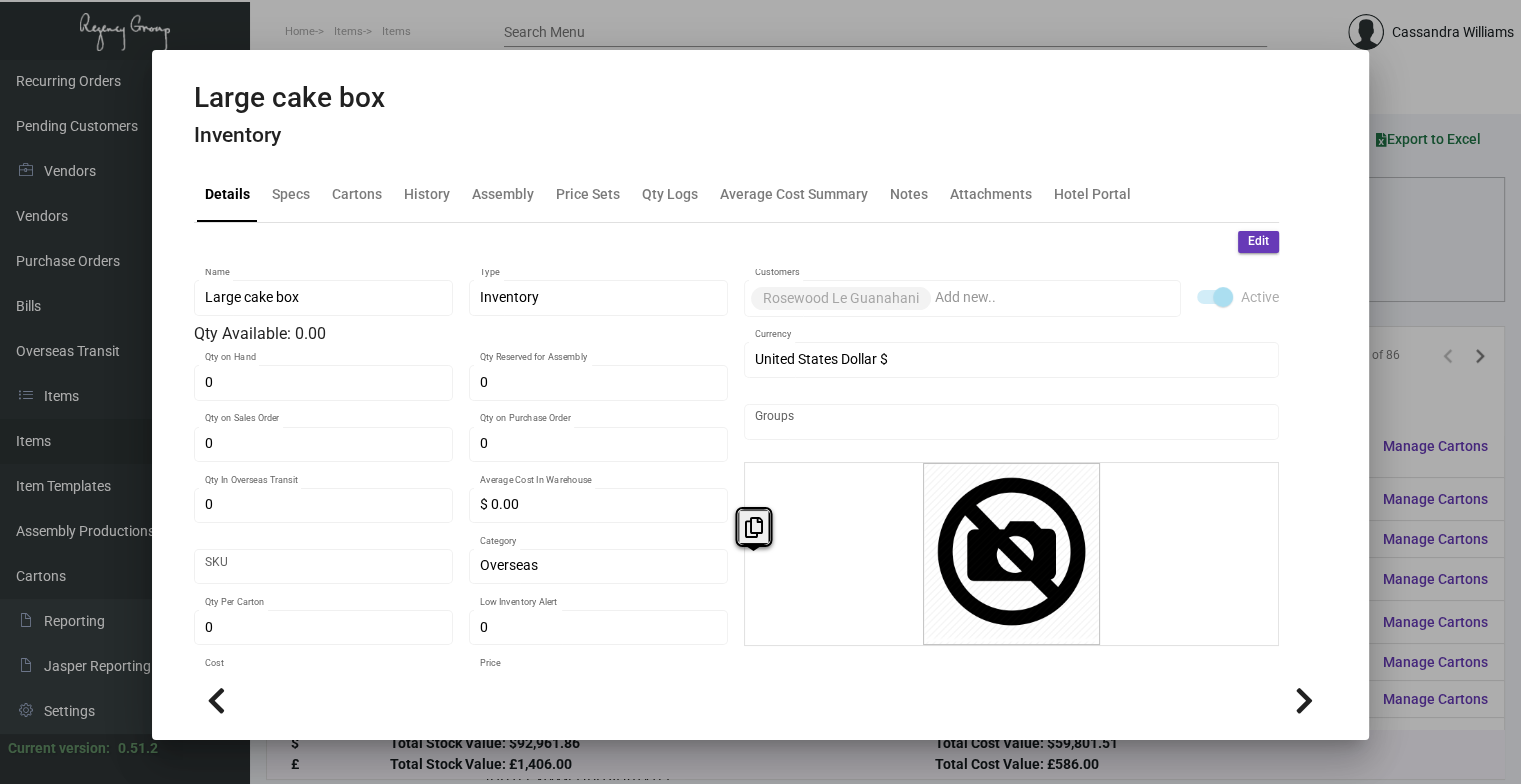 click at bounding box center (760, 392) 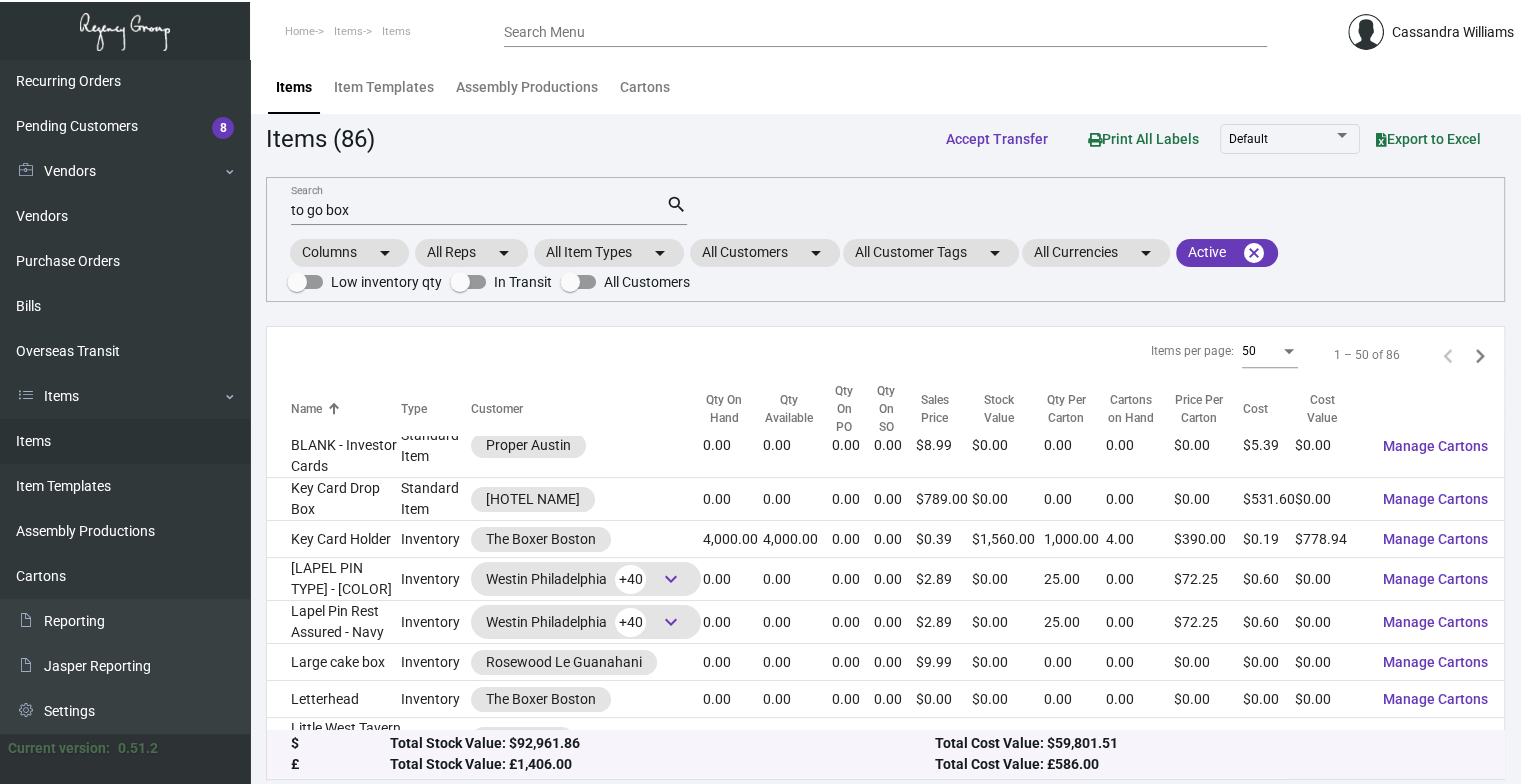 click on "to go box Search" 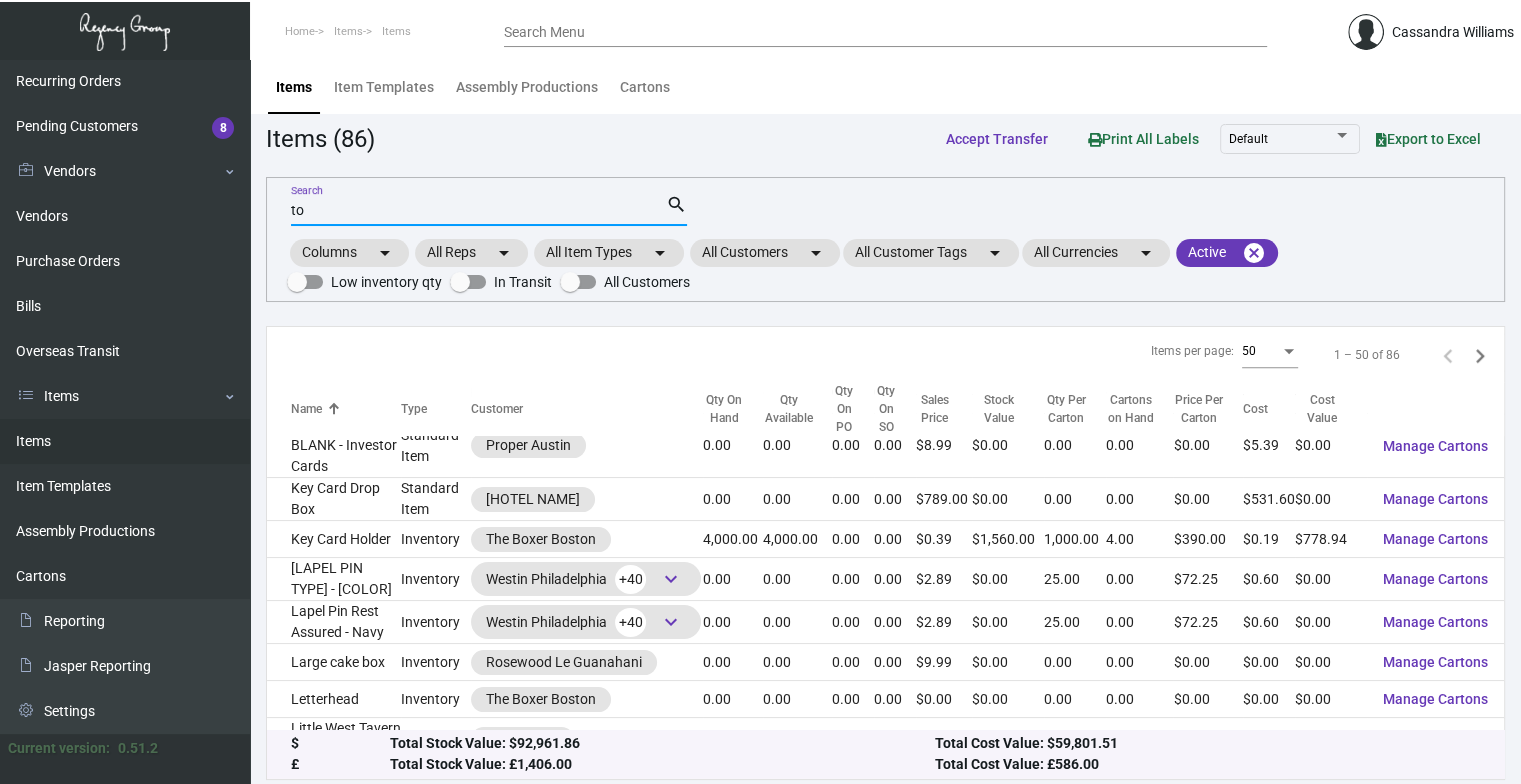 type on "t" 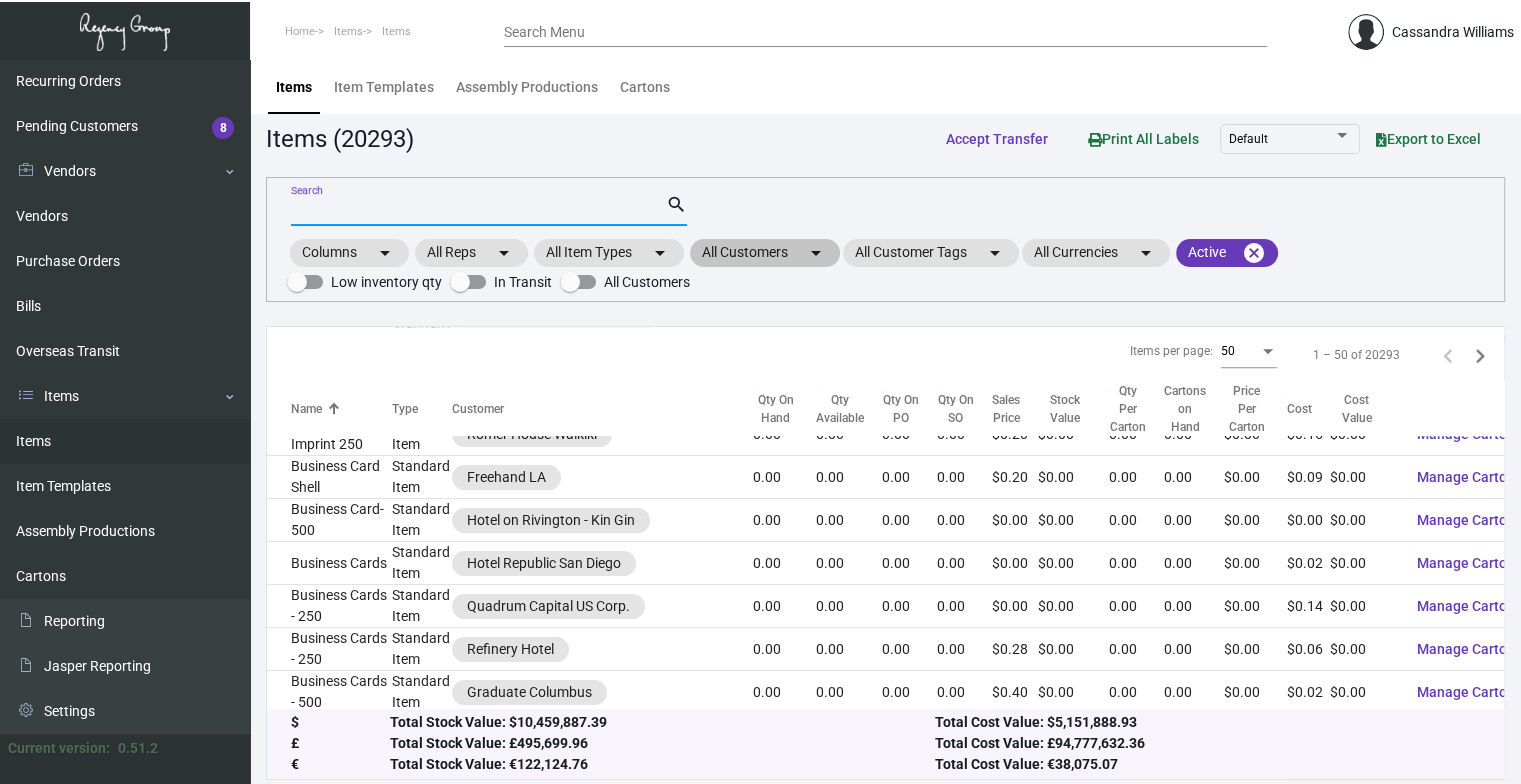type 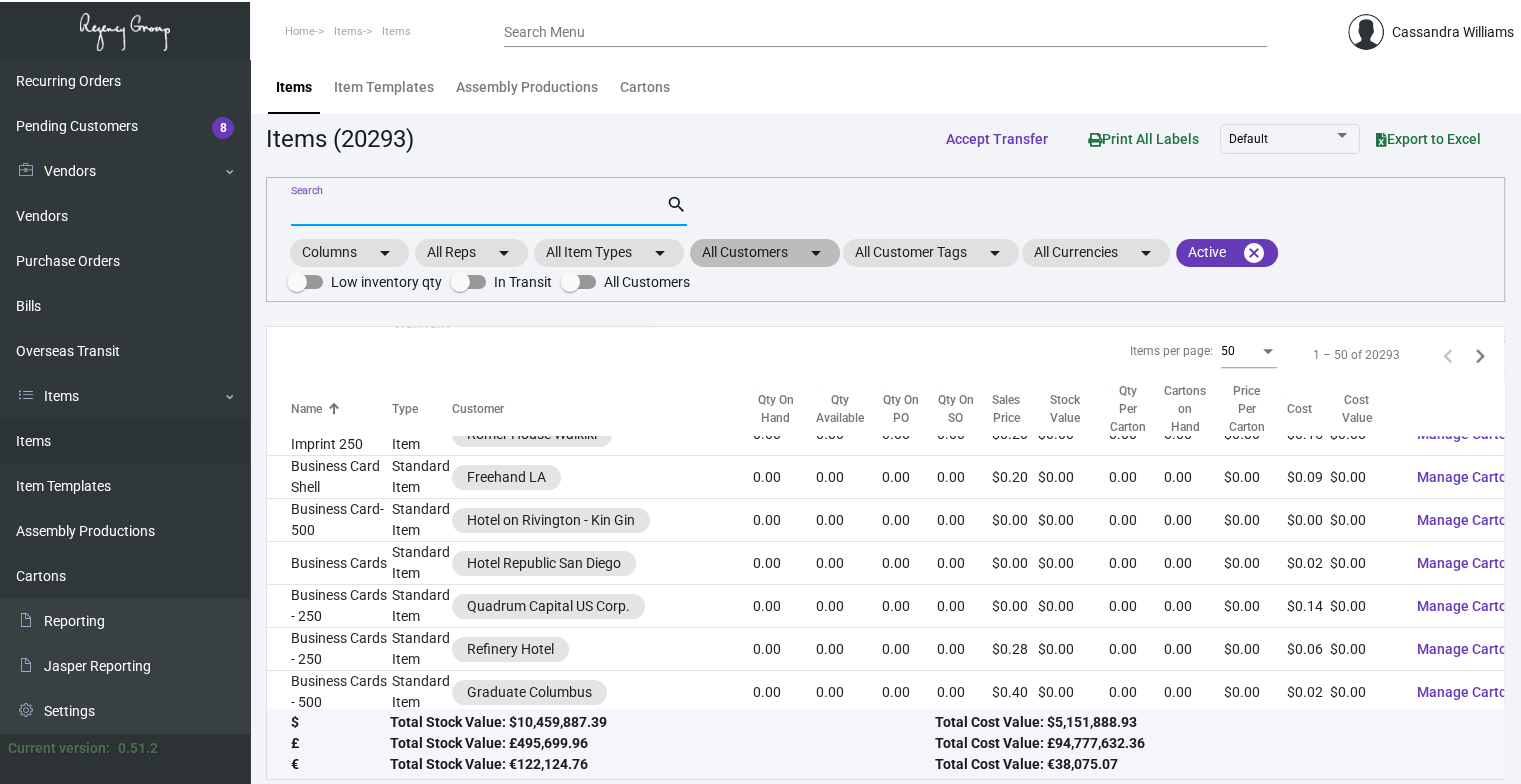 click on "arrow_drop_down" 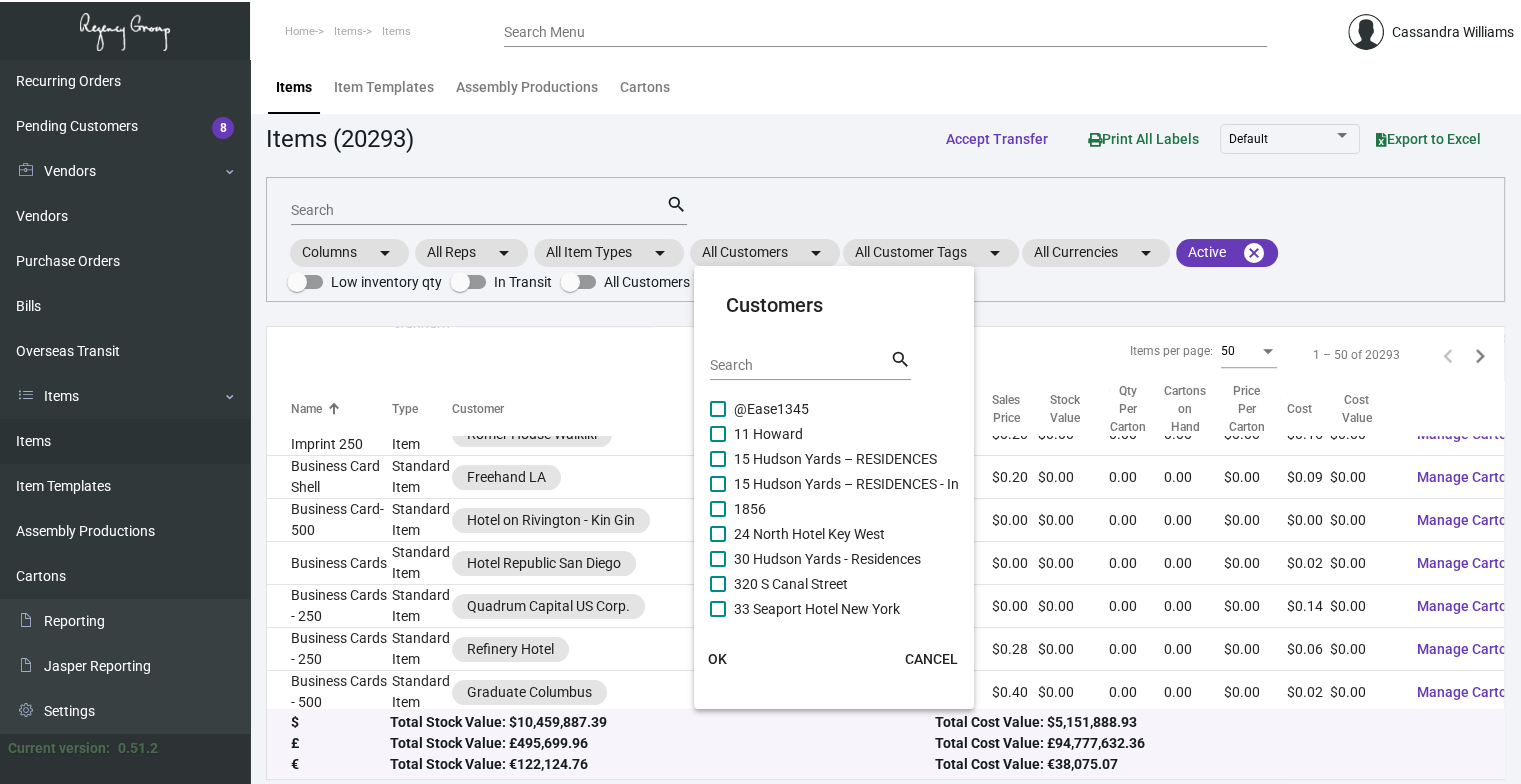 click on "Search" at bounding box center (800, 366) 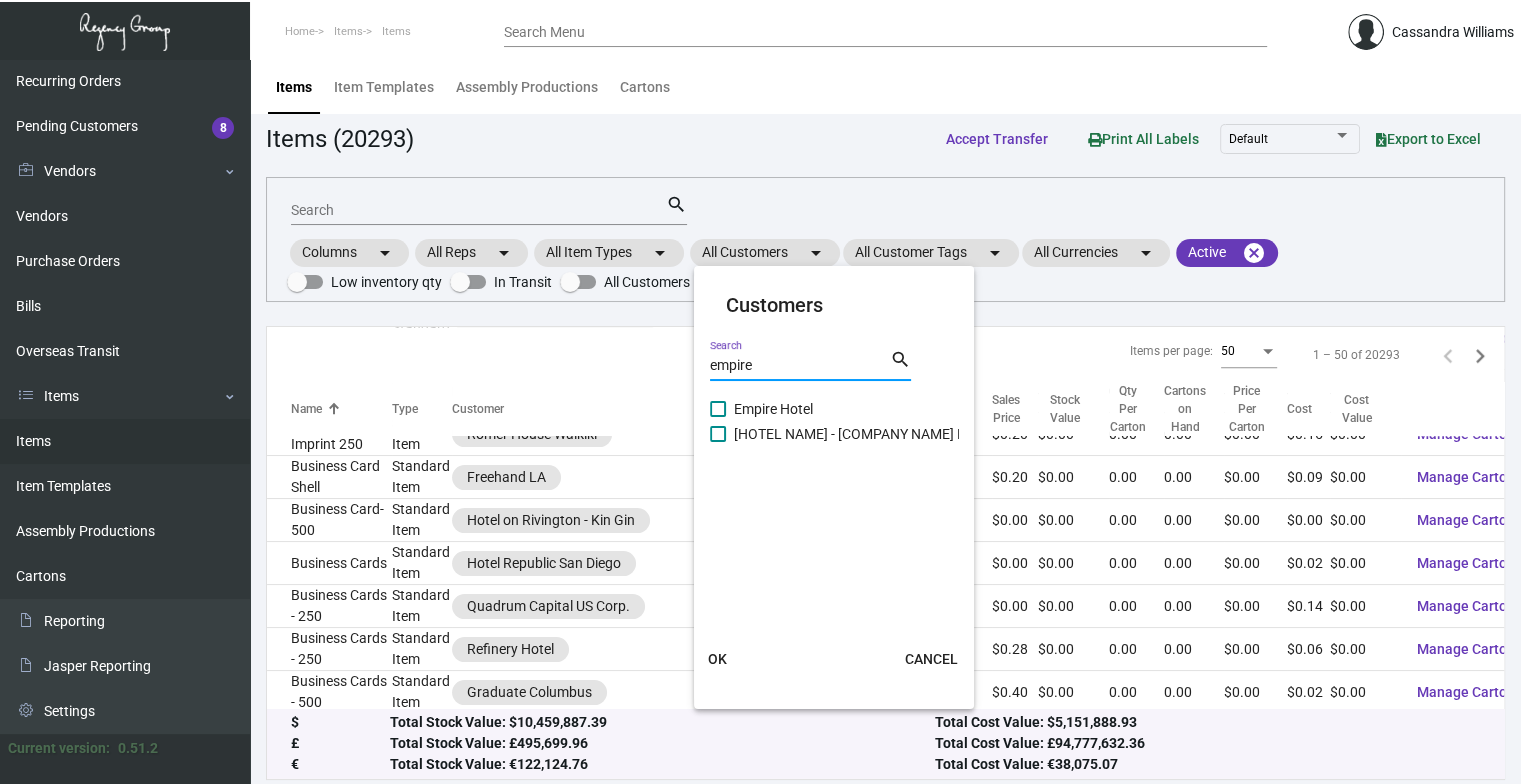 type on "empire" 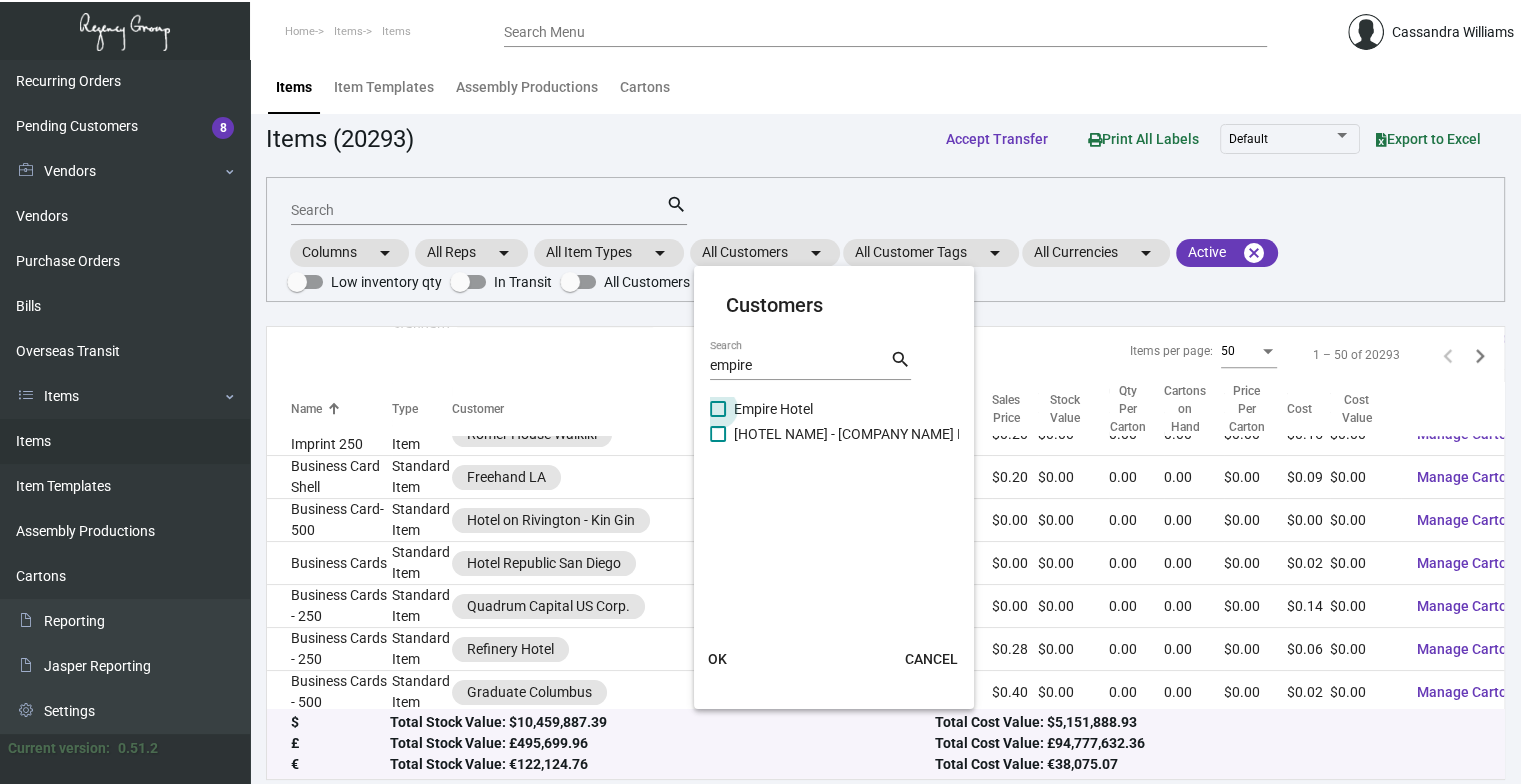 click on "Empire Hotel" at bounding box center [773, 409] 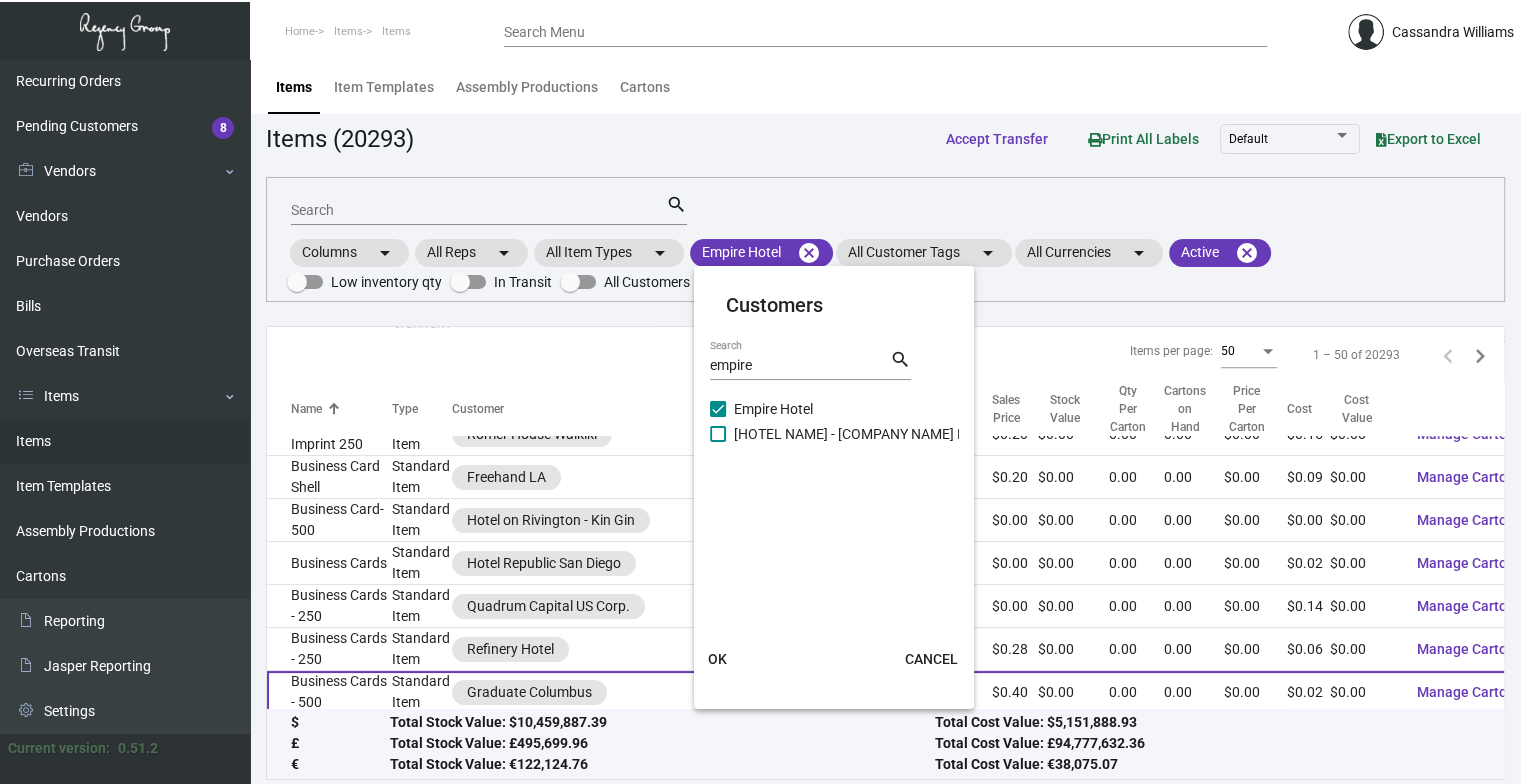 drag, startPoint x: 724, startPoint y: 659, endPoint x: 744, endPoint y: 666, distance: 21.189621 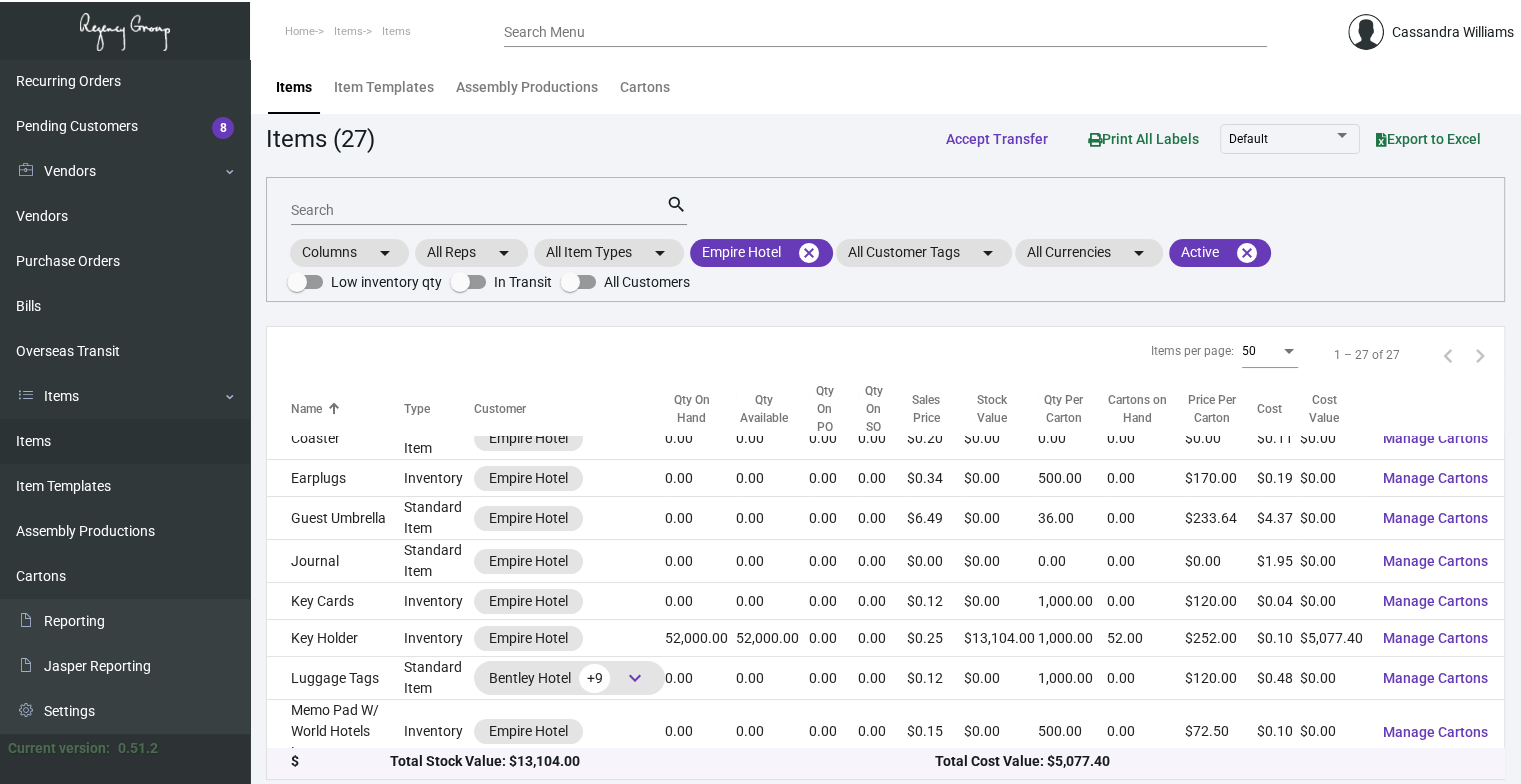 scroll, scrollTop: 280, scrollLeft: 0, axis: vertical 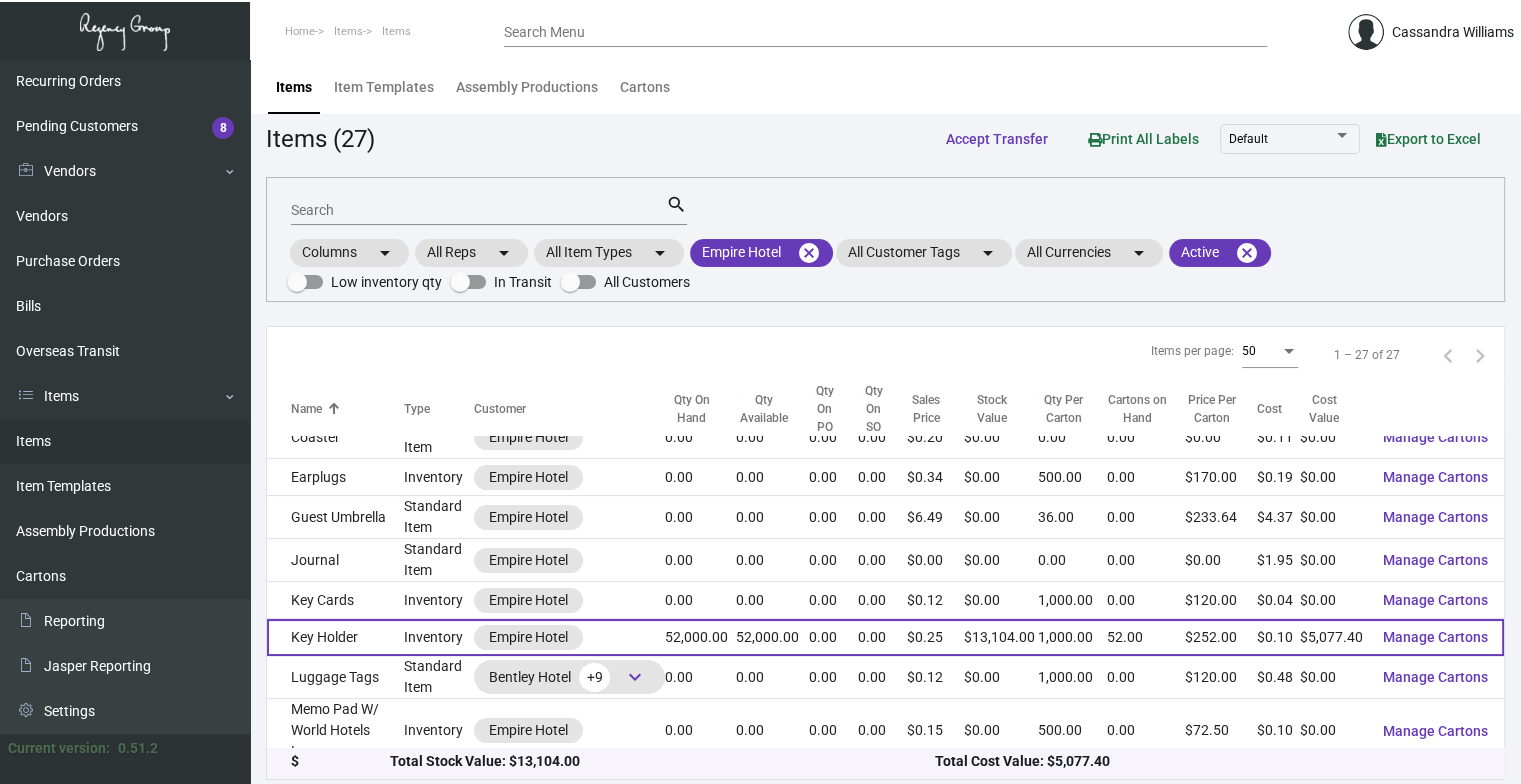 click on "Inventory" 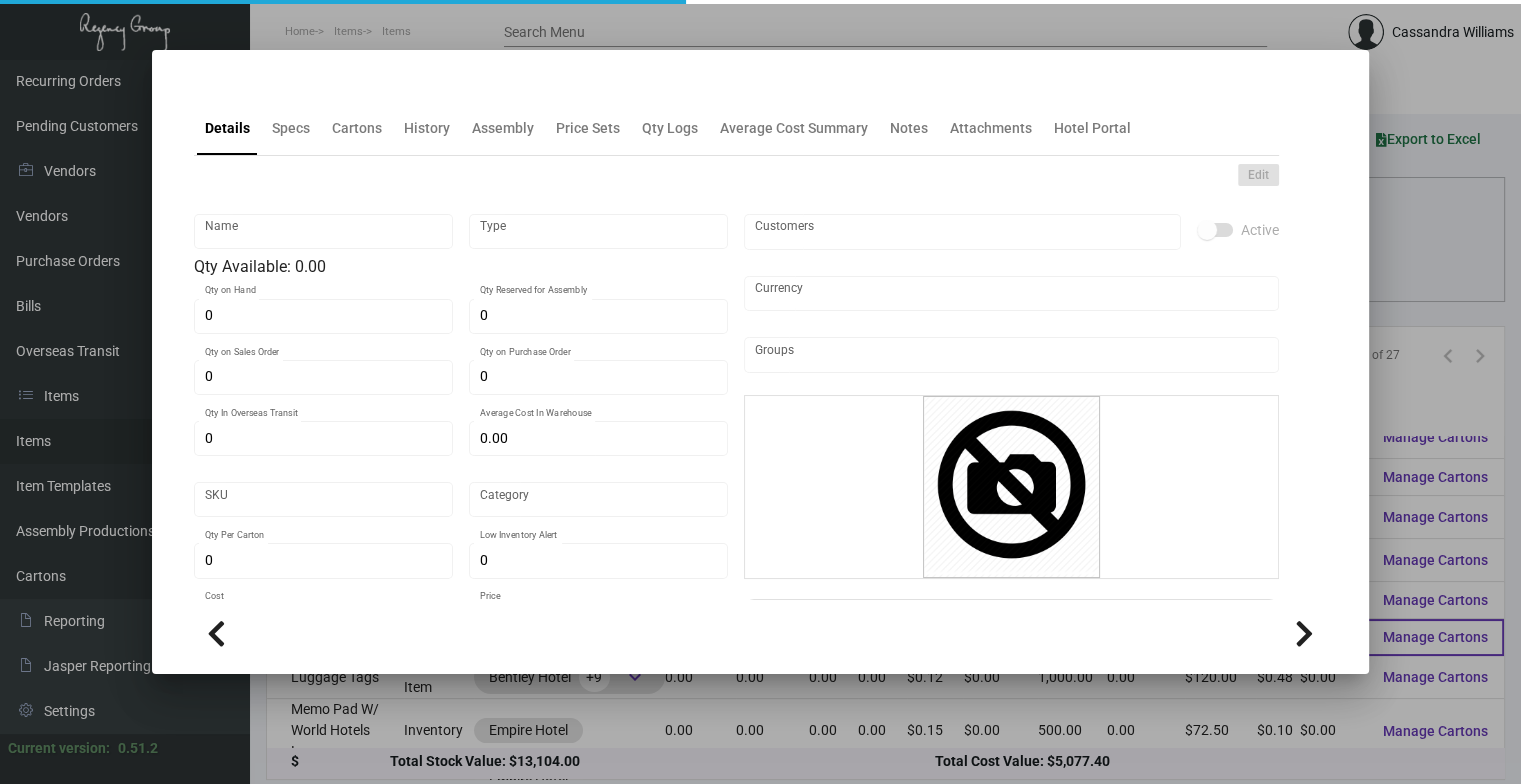 type on "Key Holder" 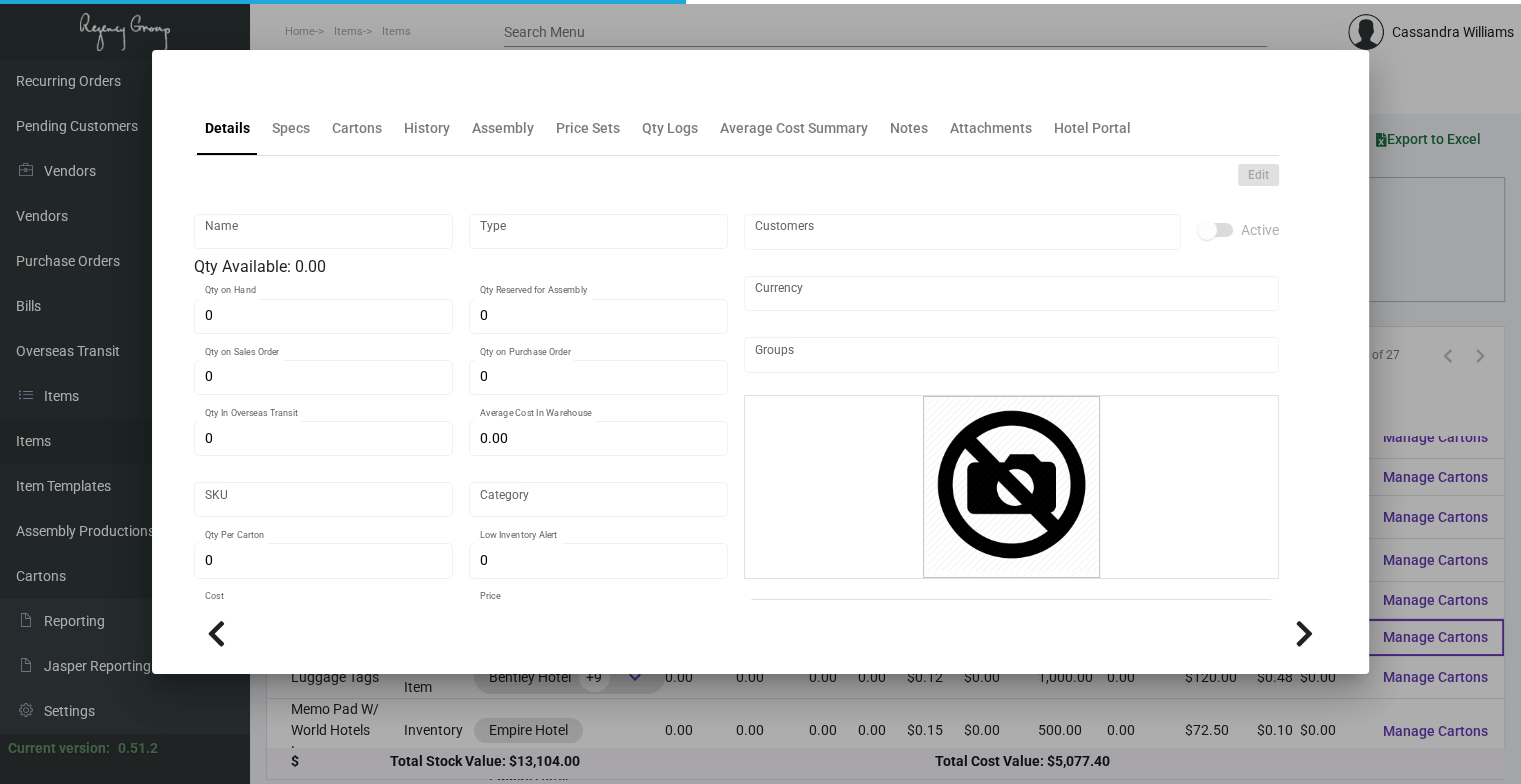 type on "2.5 x 3.75 printing 2/0 custom cut pockets. #100 bright white dull coated cover stock, custom die cut glued and scored" 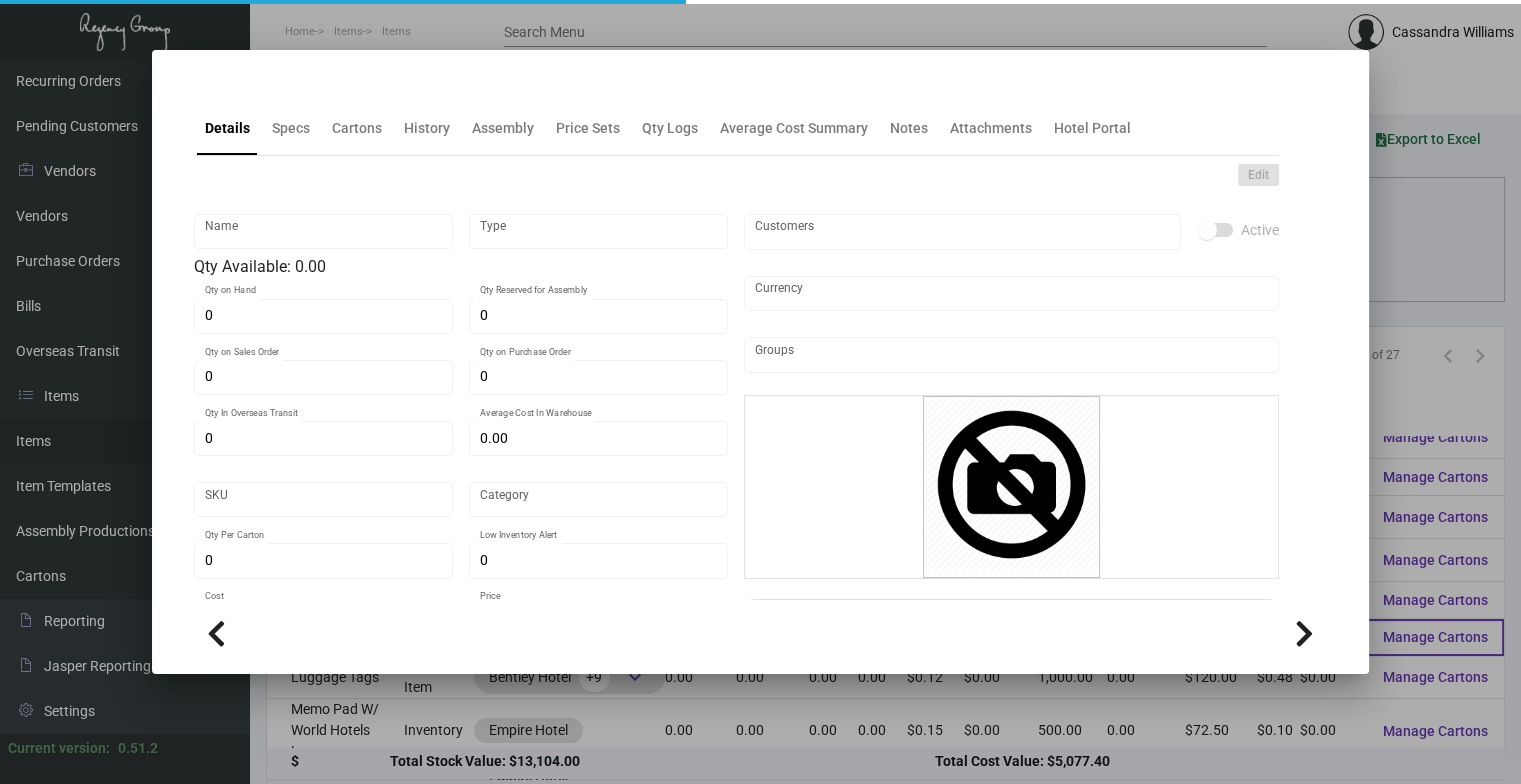 checkbox on "true" 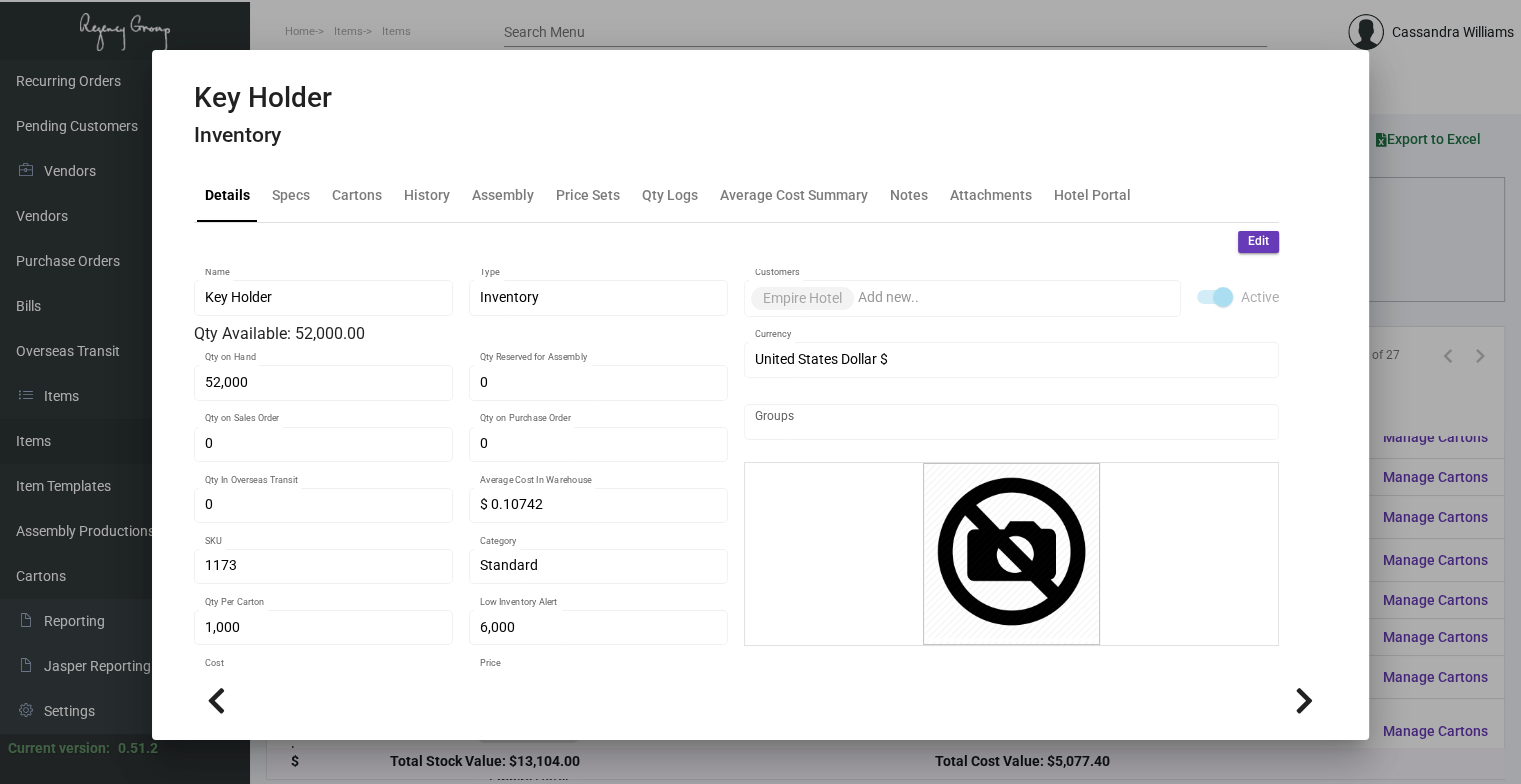 click on "Key Holder Inventory" at bounding box center (760, 118) 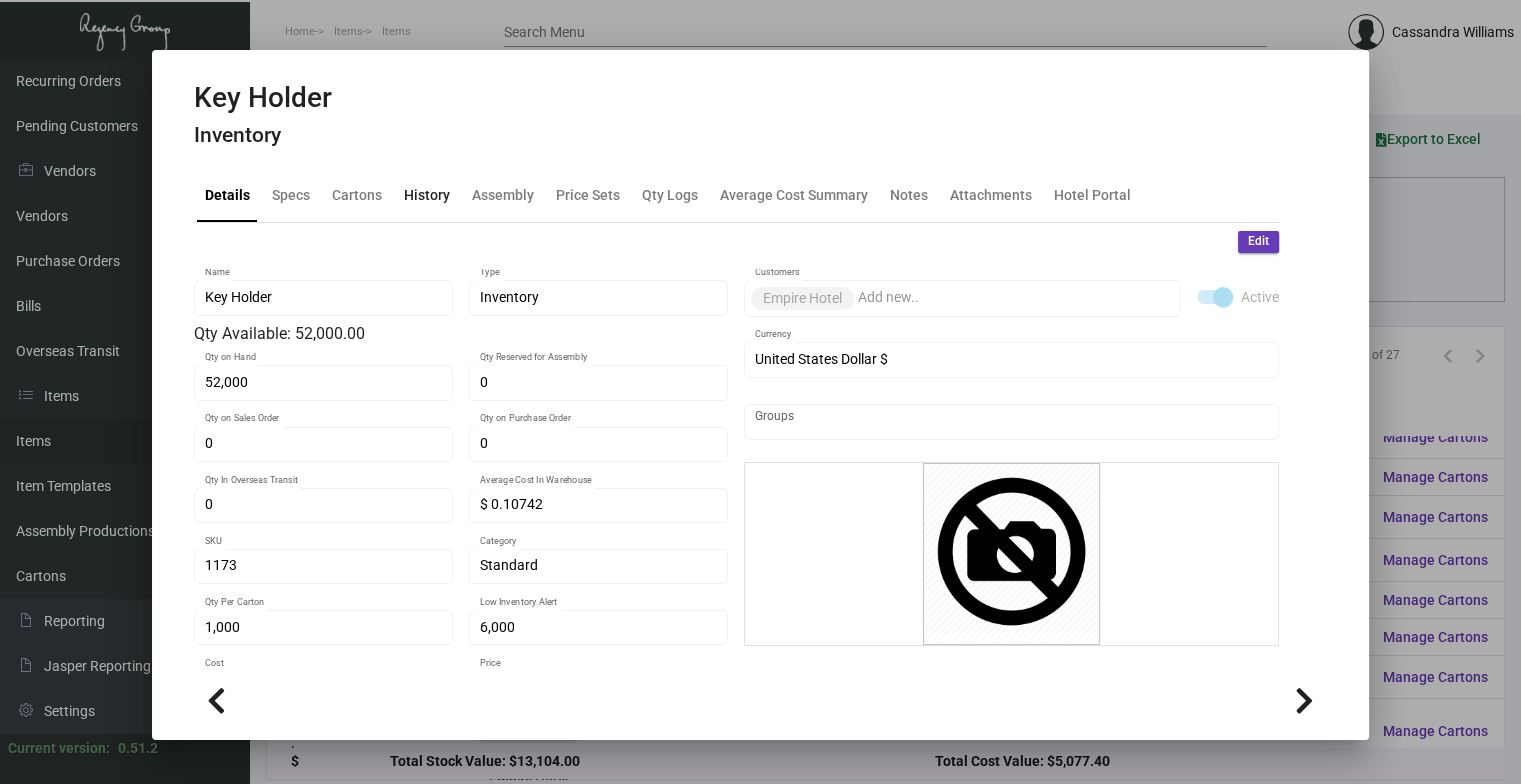 click on "History" at bounding box center [427, 195] 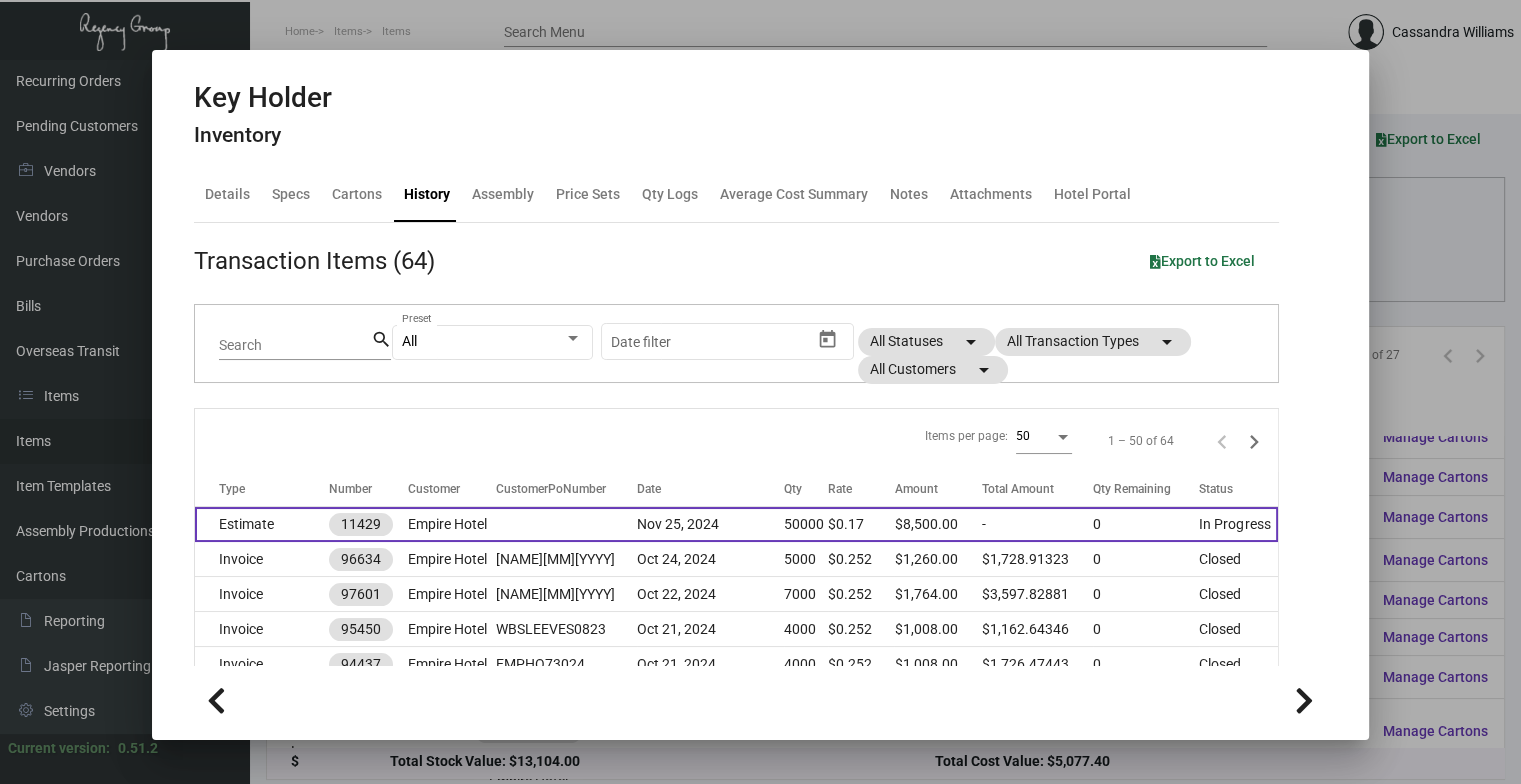 click on "50000" at bounding box center (806, 524) 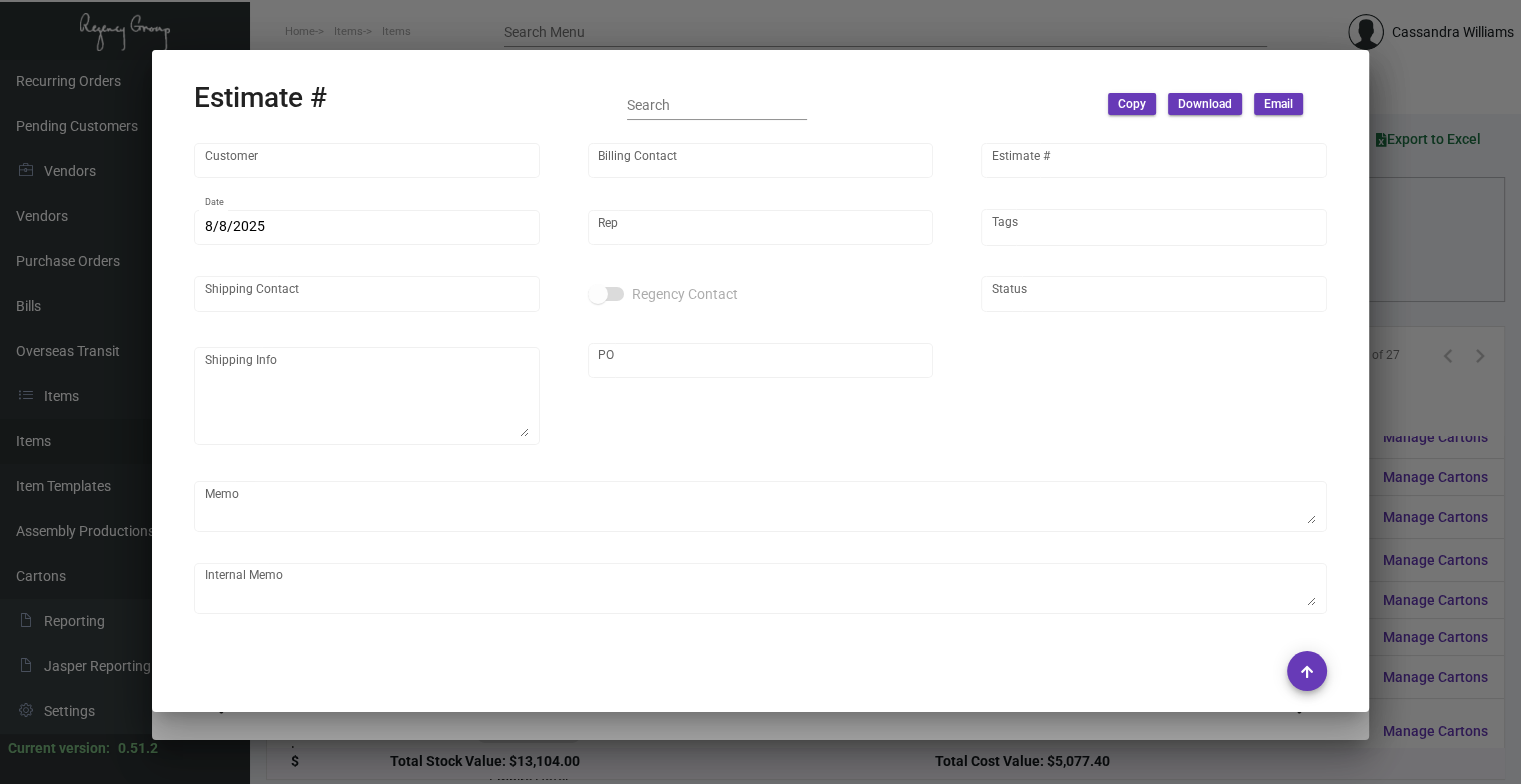 type on "Empire Hotel" 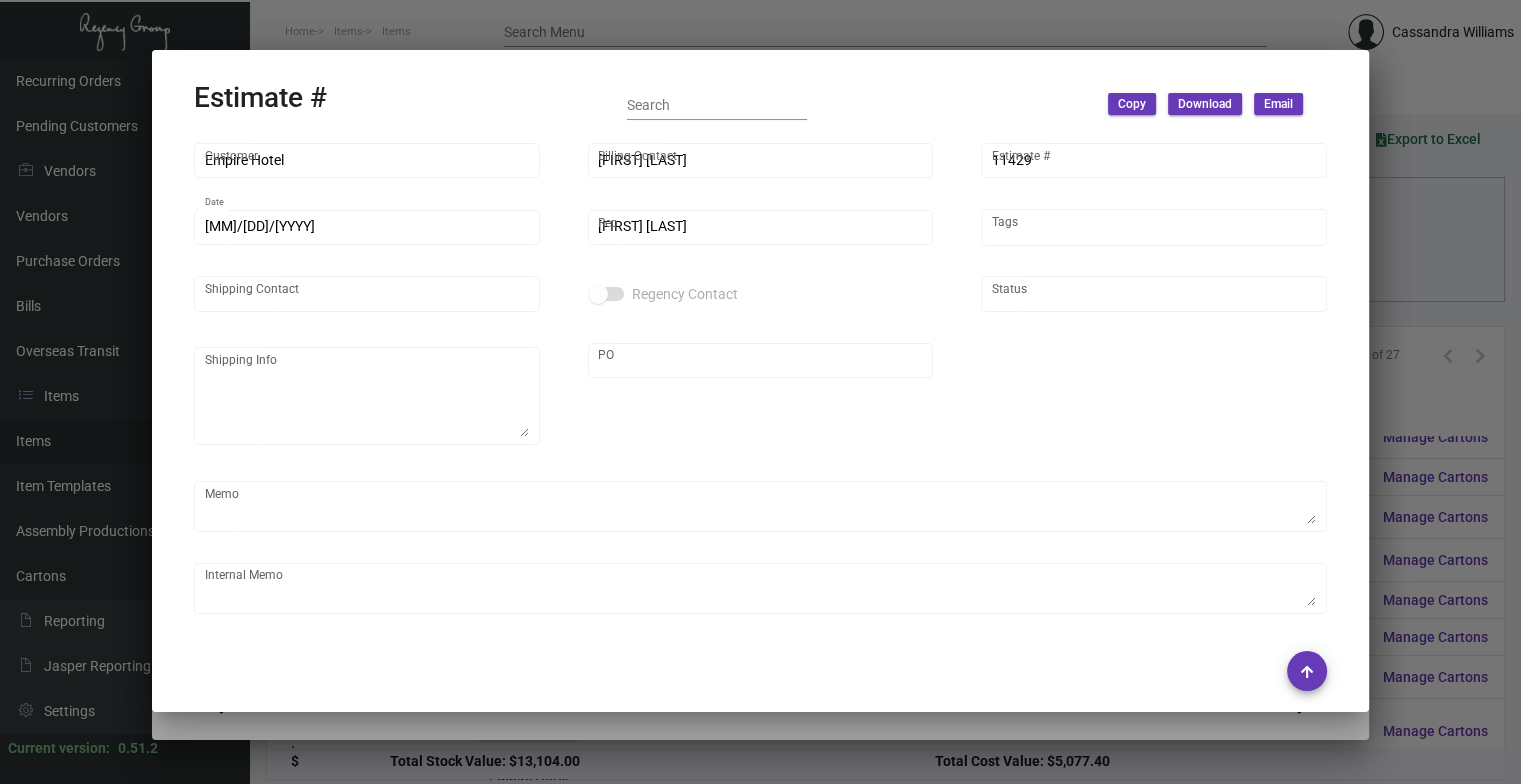 type on "[NAME]" 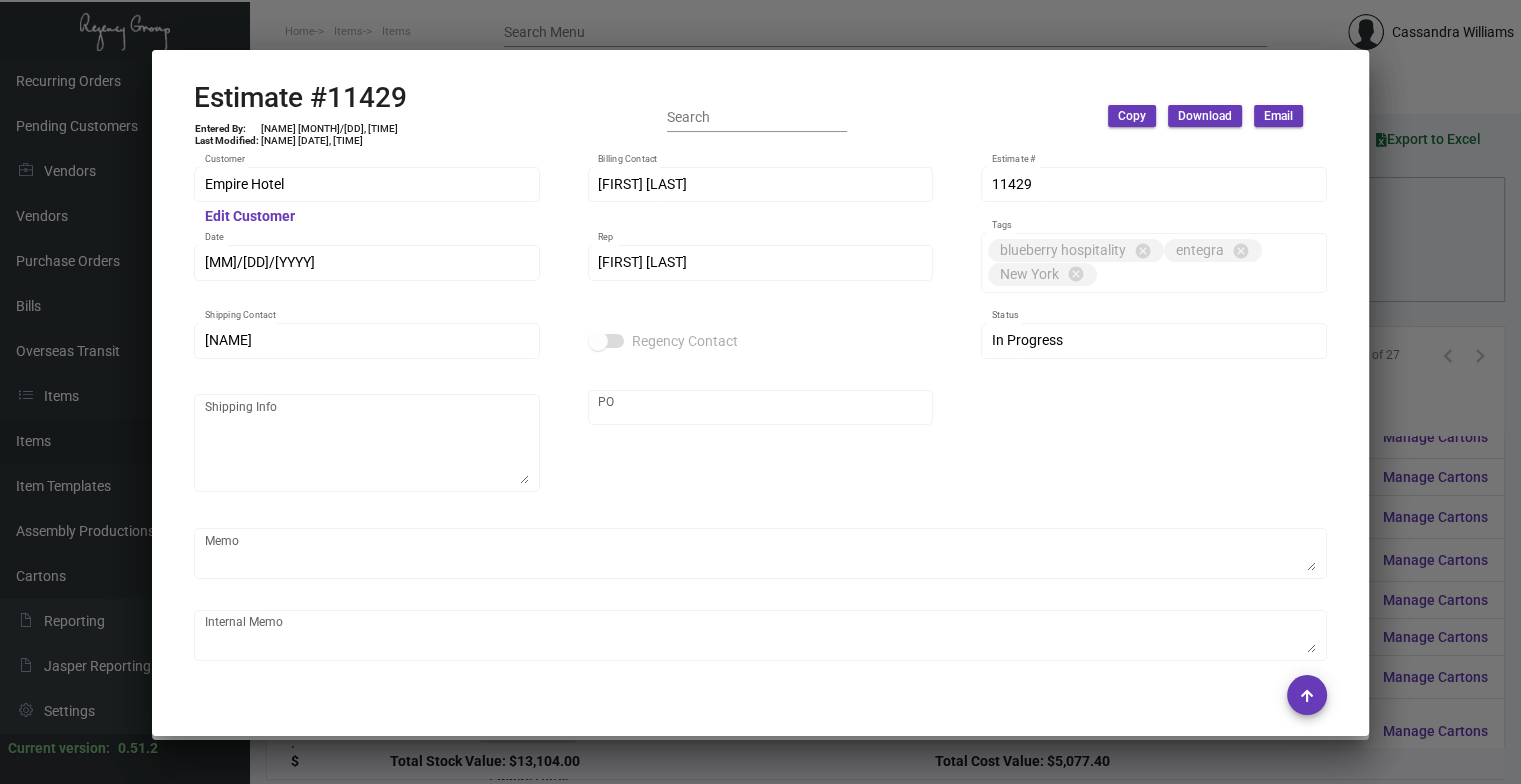 click at bounding box center (760, 392) 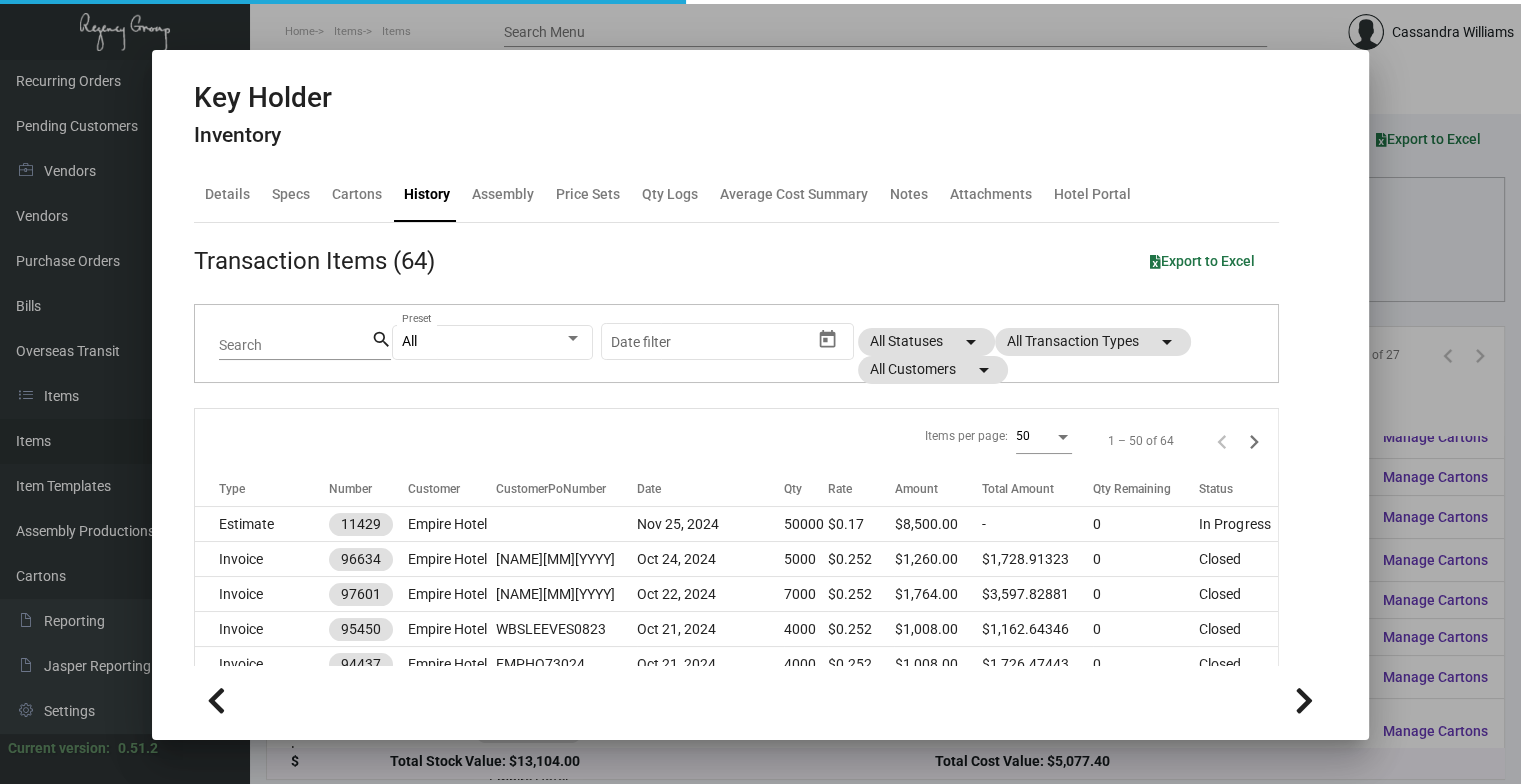 click at bounding box center [760, 392] 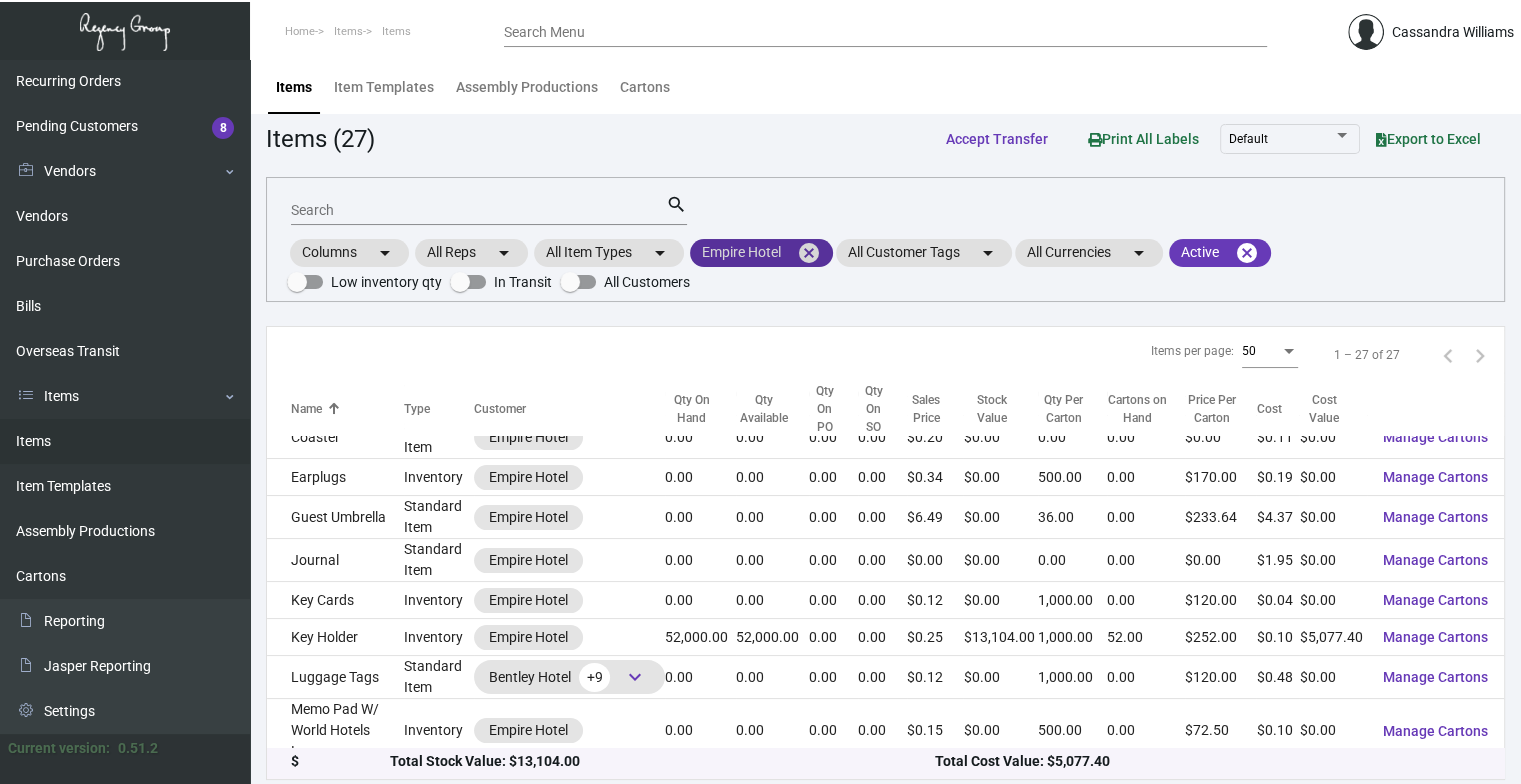 click on "cancel" 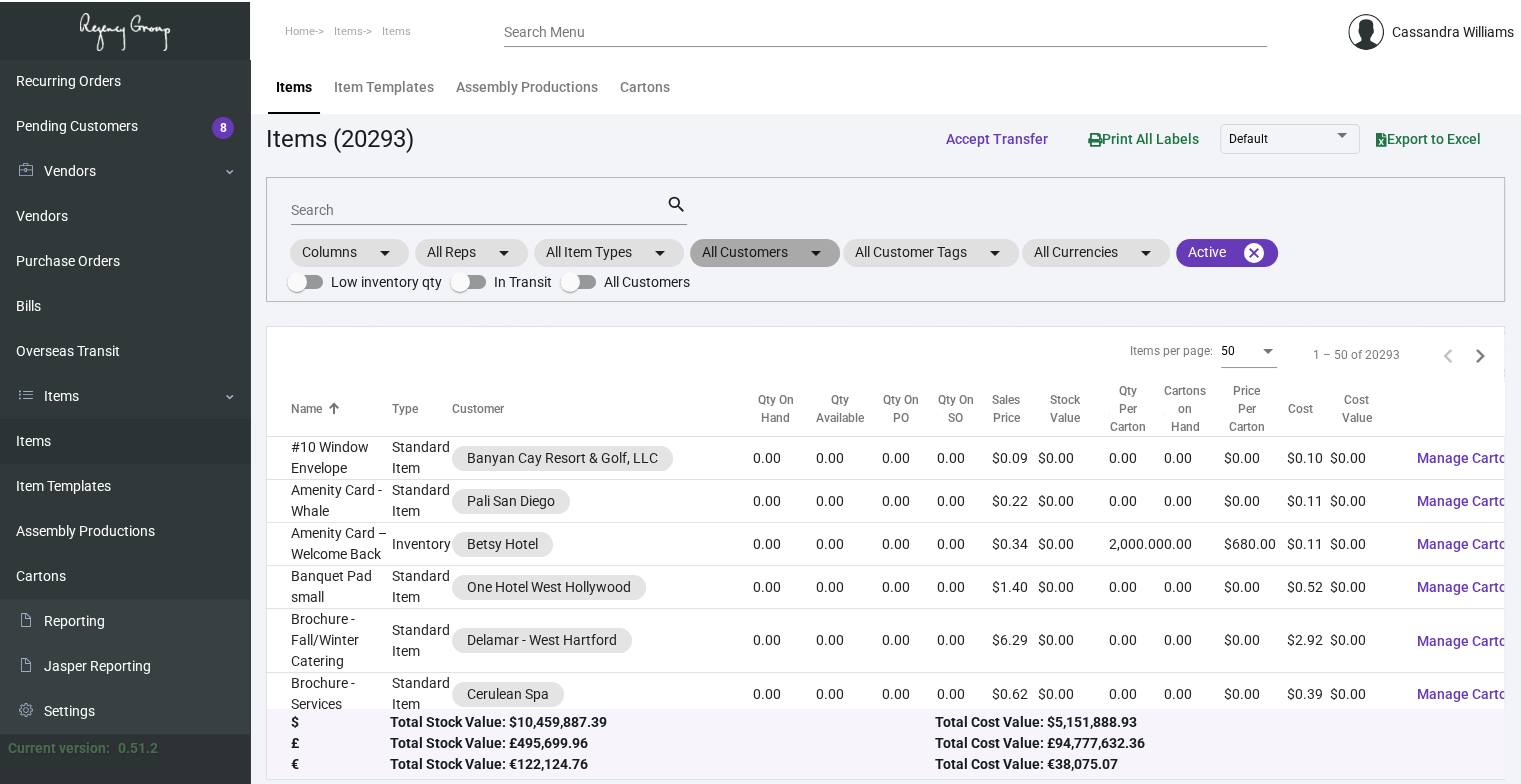 click on "All Customers  arrow_drop_down" 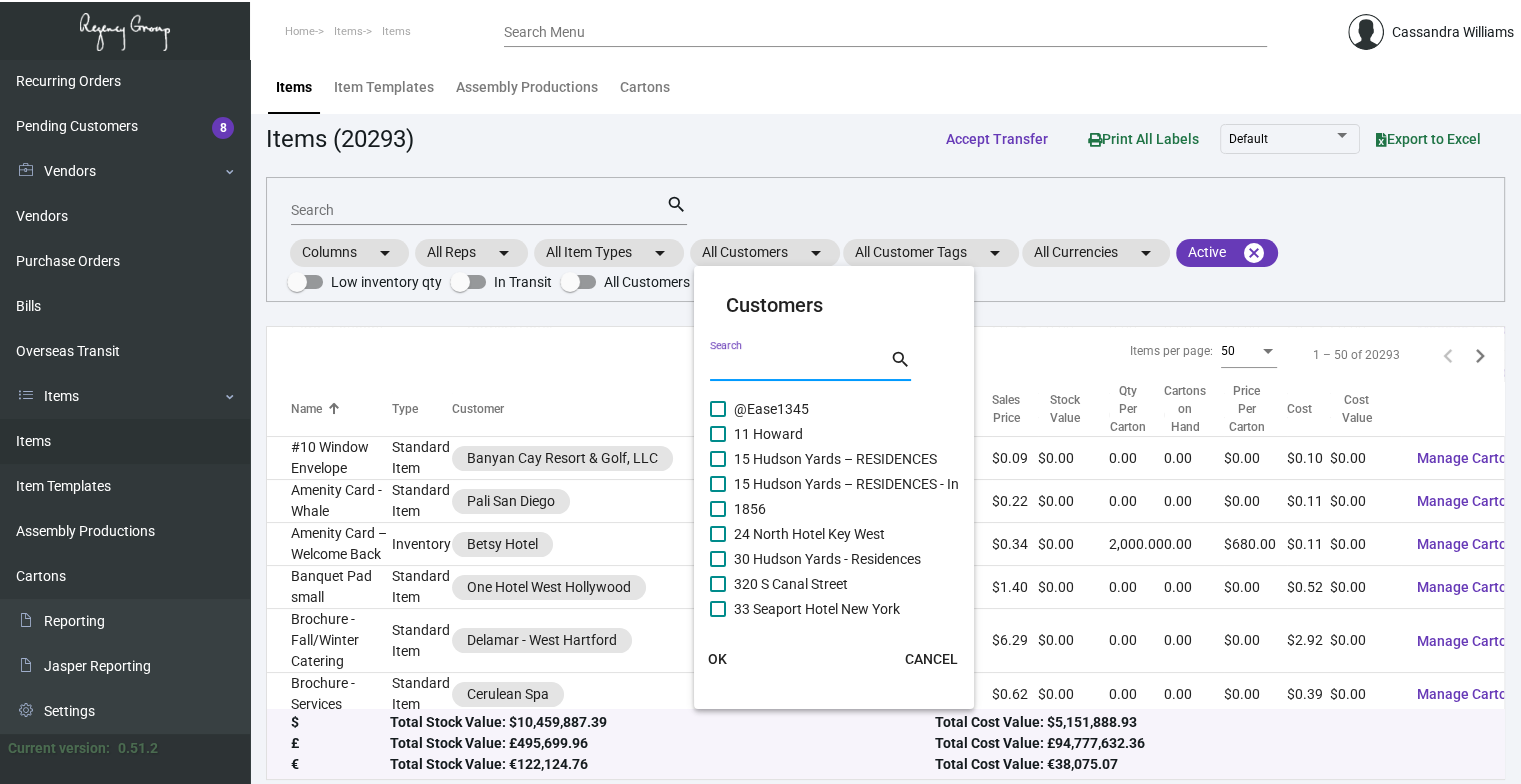 click on "Search" at bounding box center (800, 366) 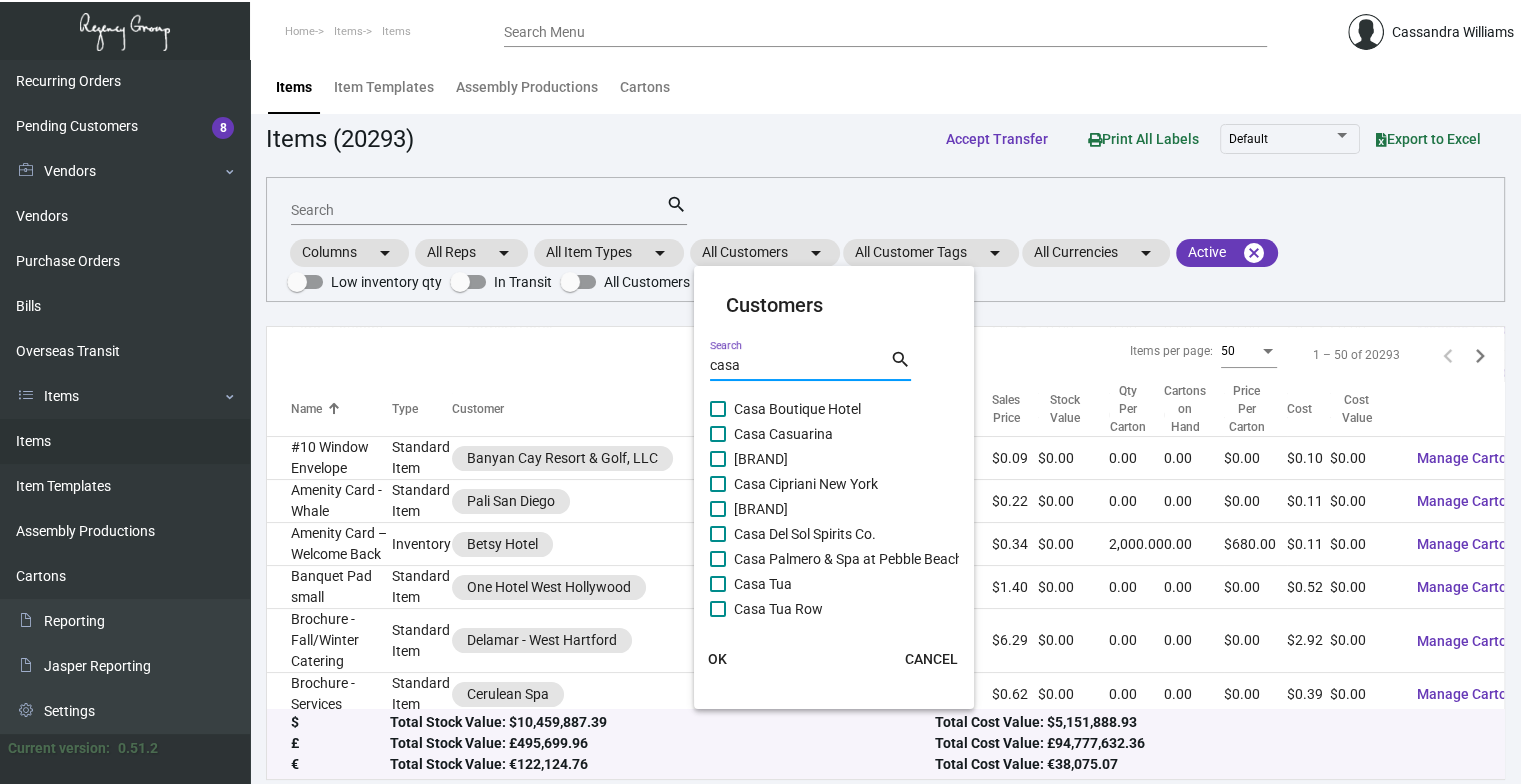 type on "casa" 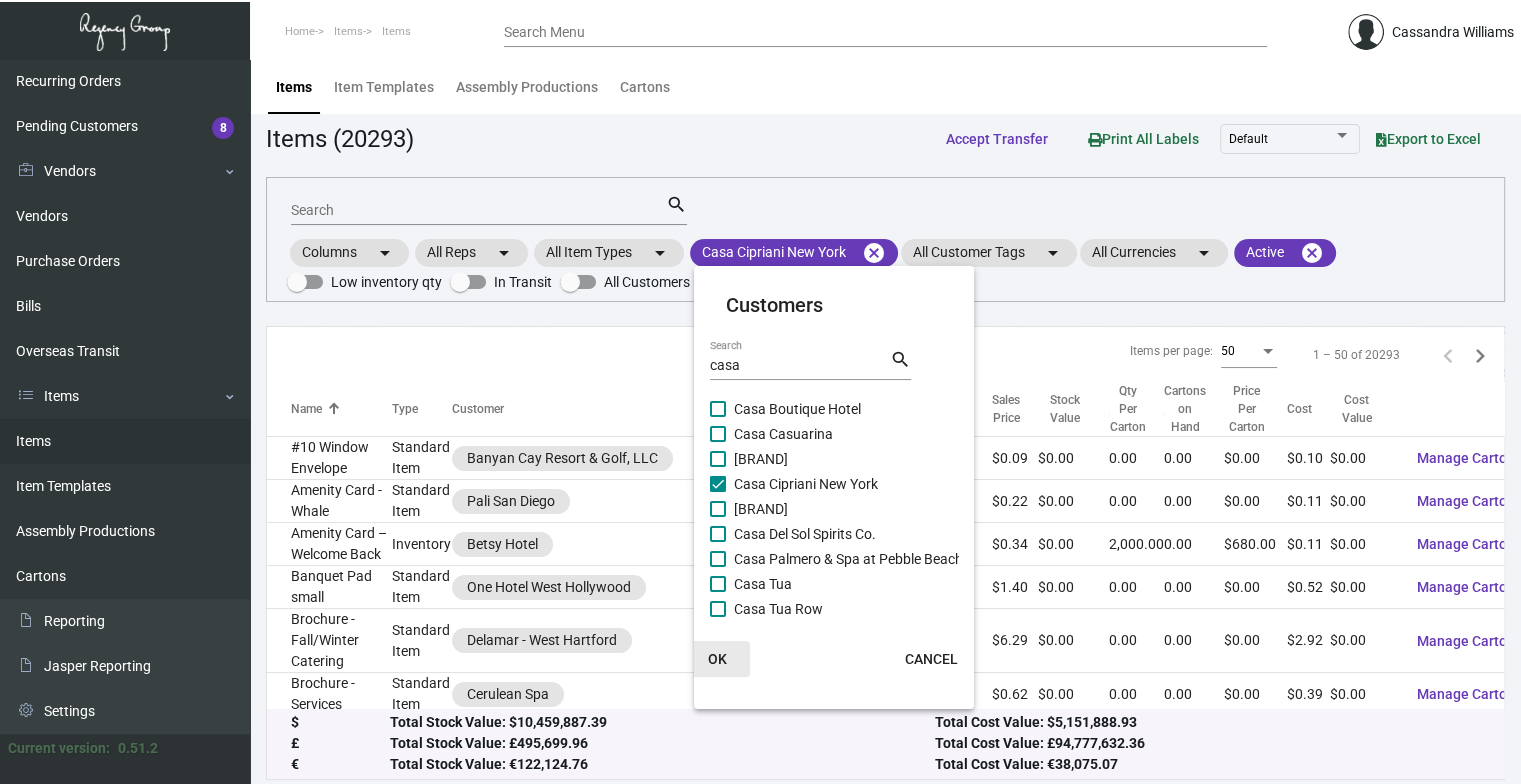 click on "OK" 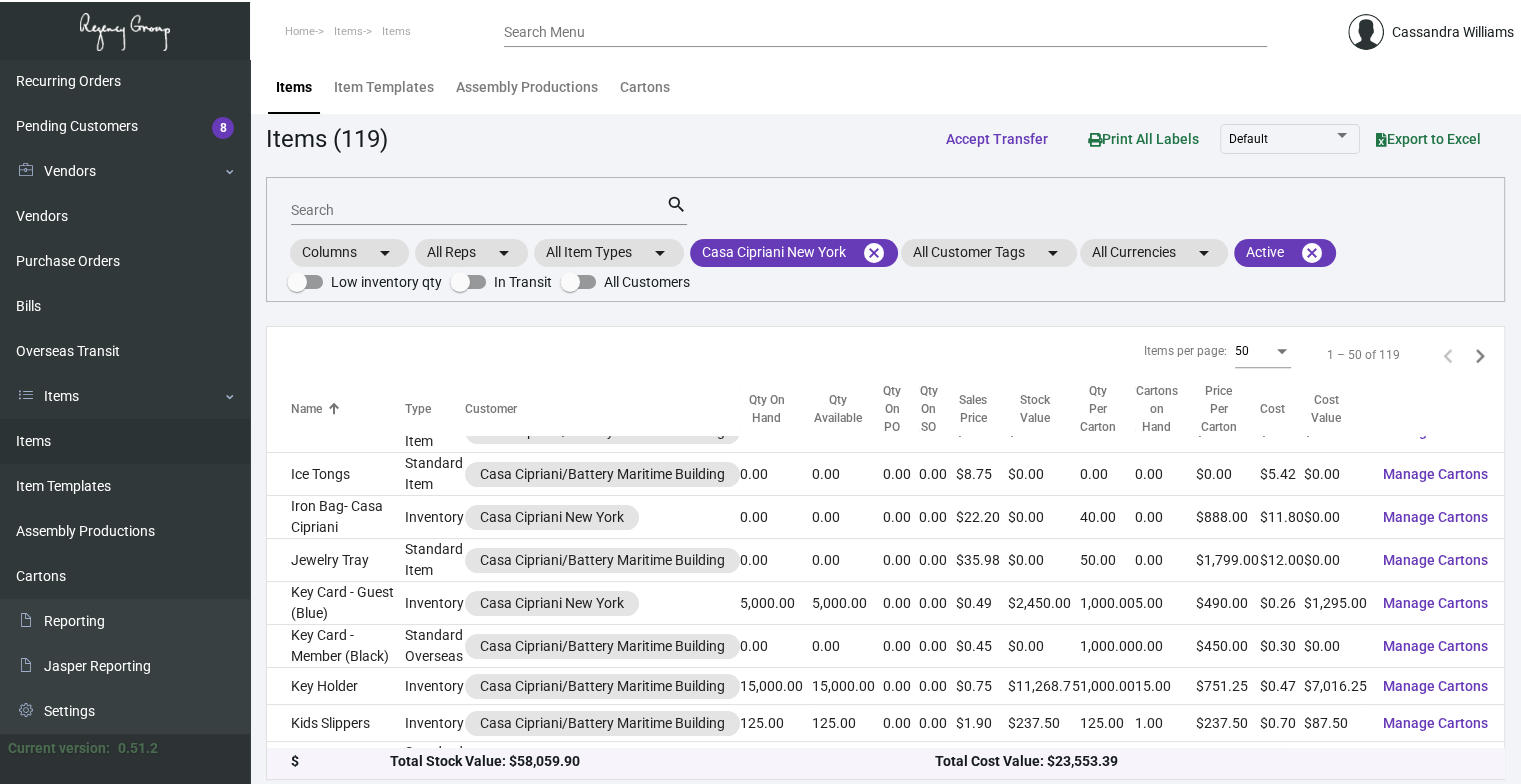 scroll, scrollTop: 1778, scrollLeft: 0, axis: vertical 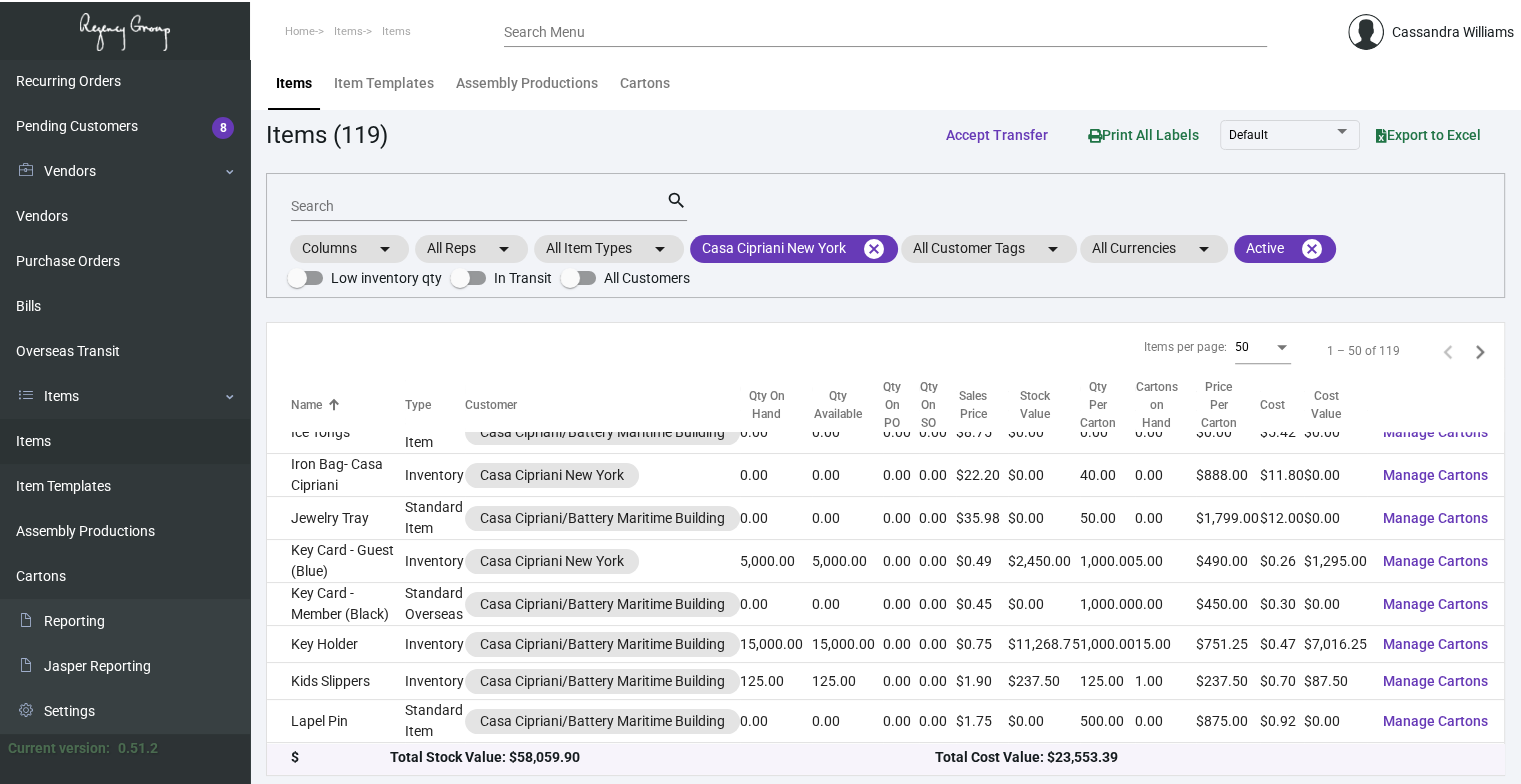click on "Search" at bounding box center (478, 207) 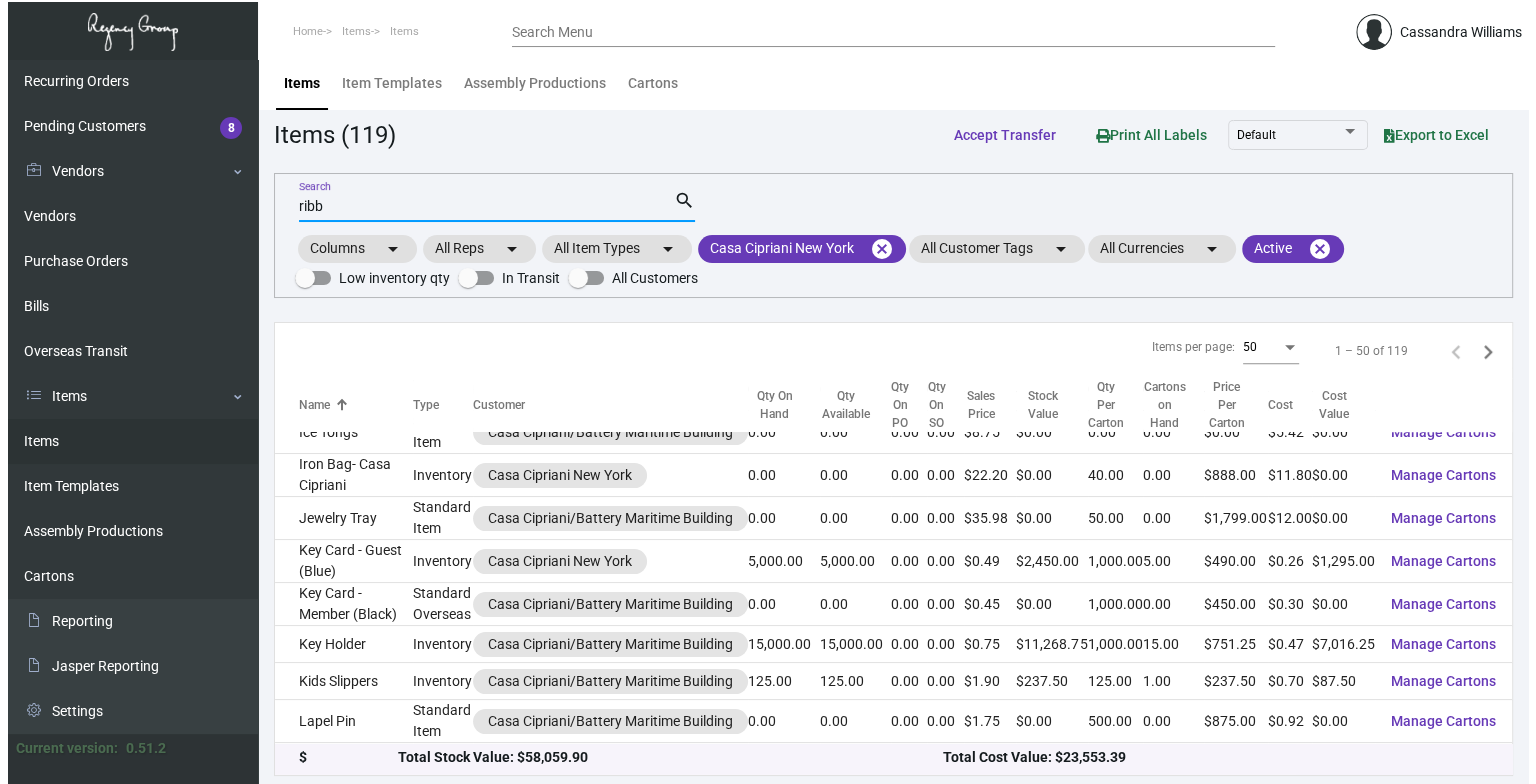scroll, scrollTop: 0, scrollLeft: 0, axis: both 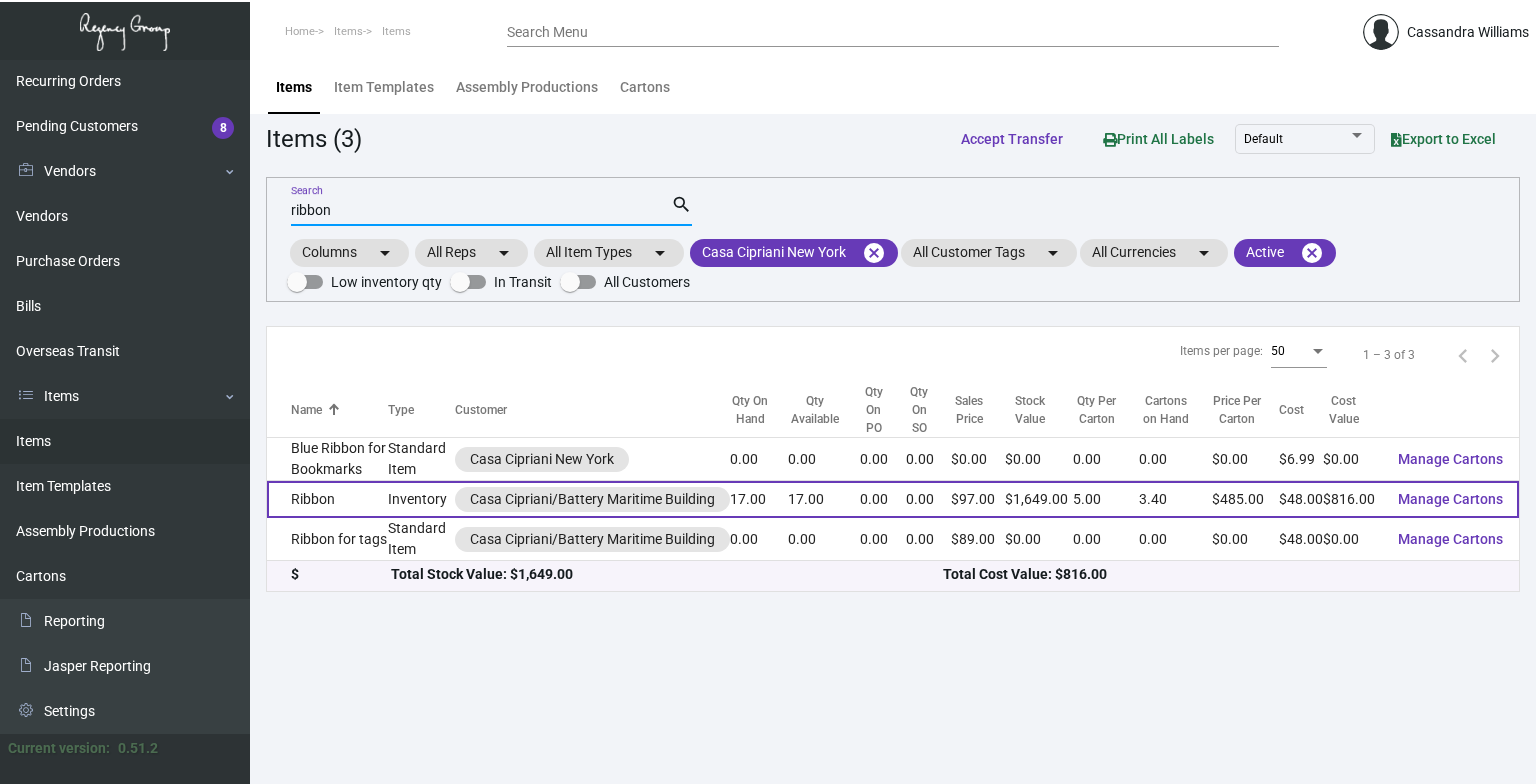 type on "ribbon" 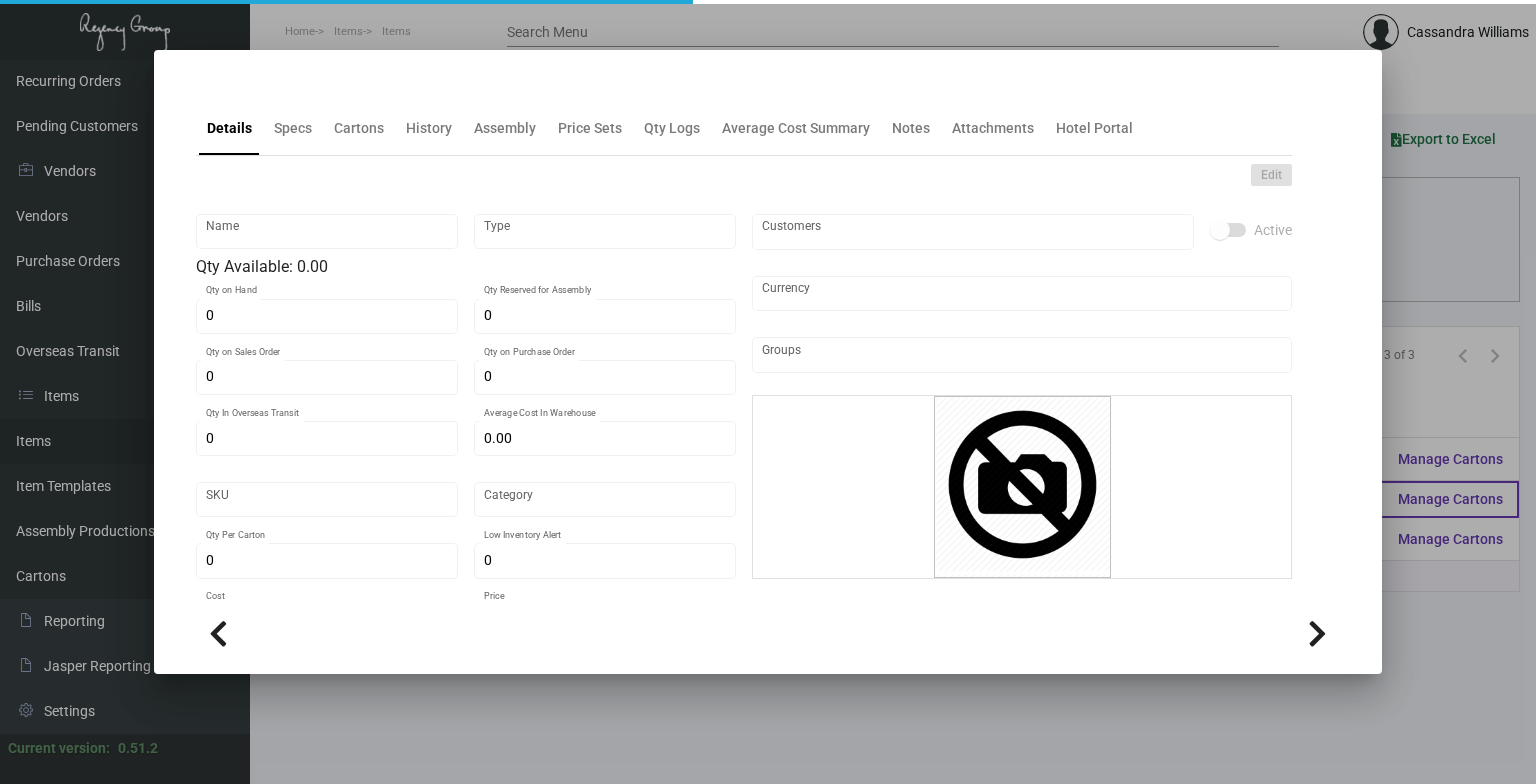 type on "Ribbon" 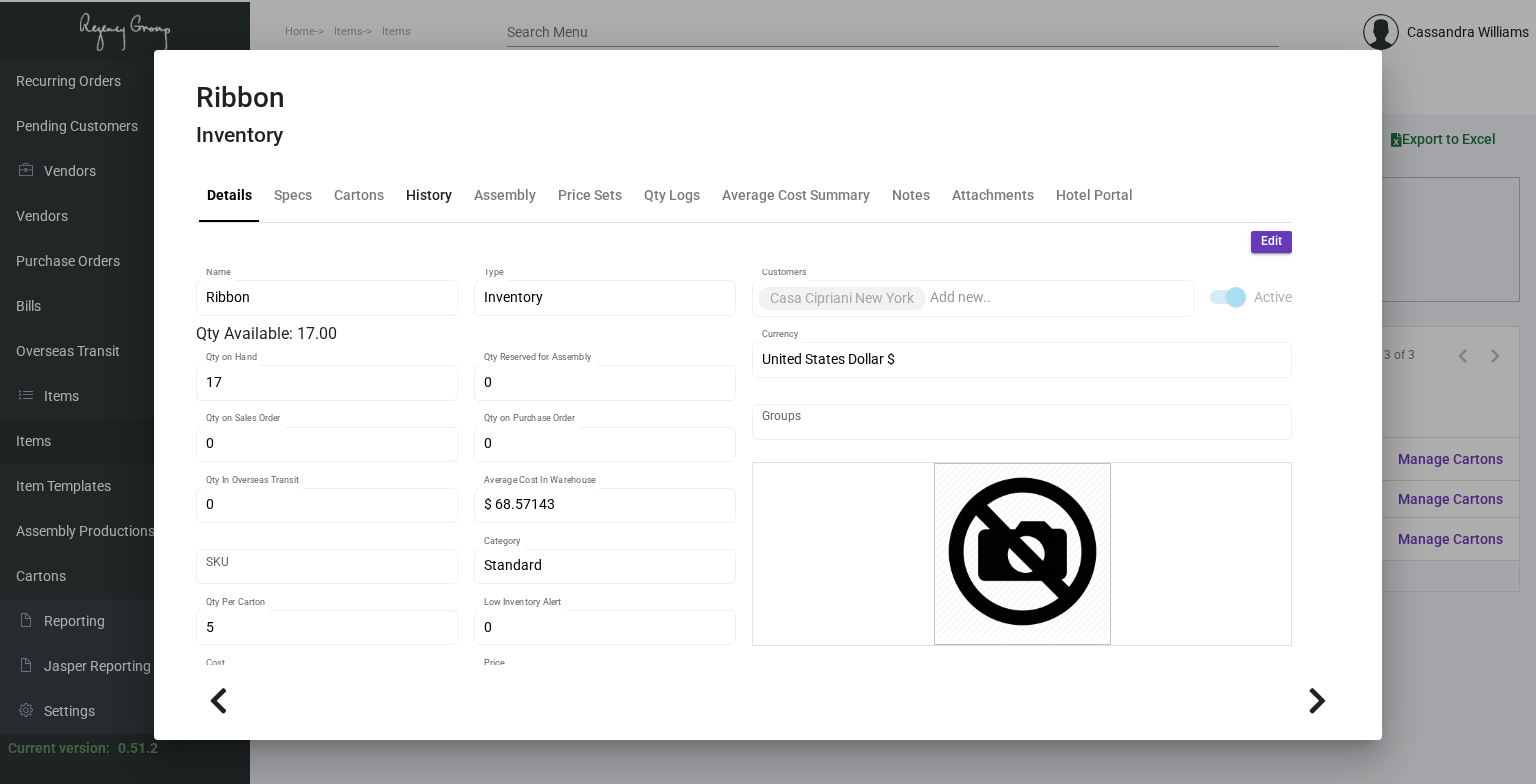 click on "History" at bounding box center [429, 195] 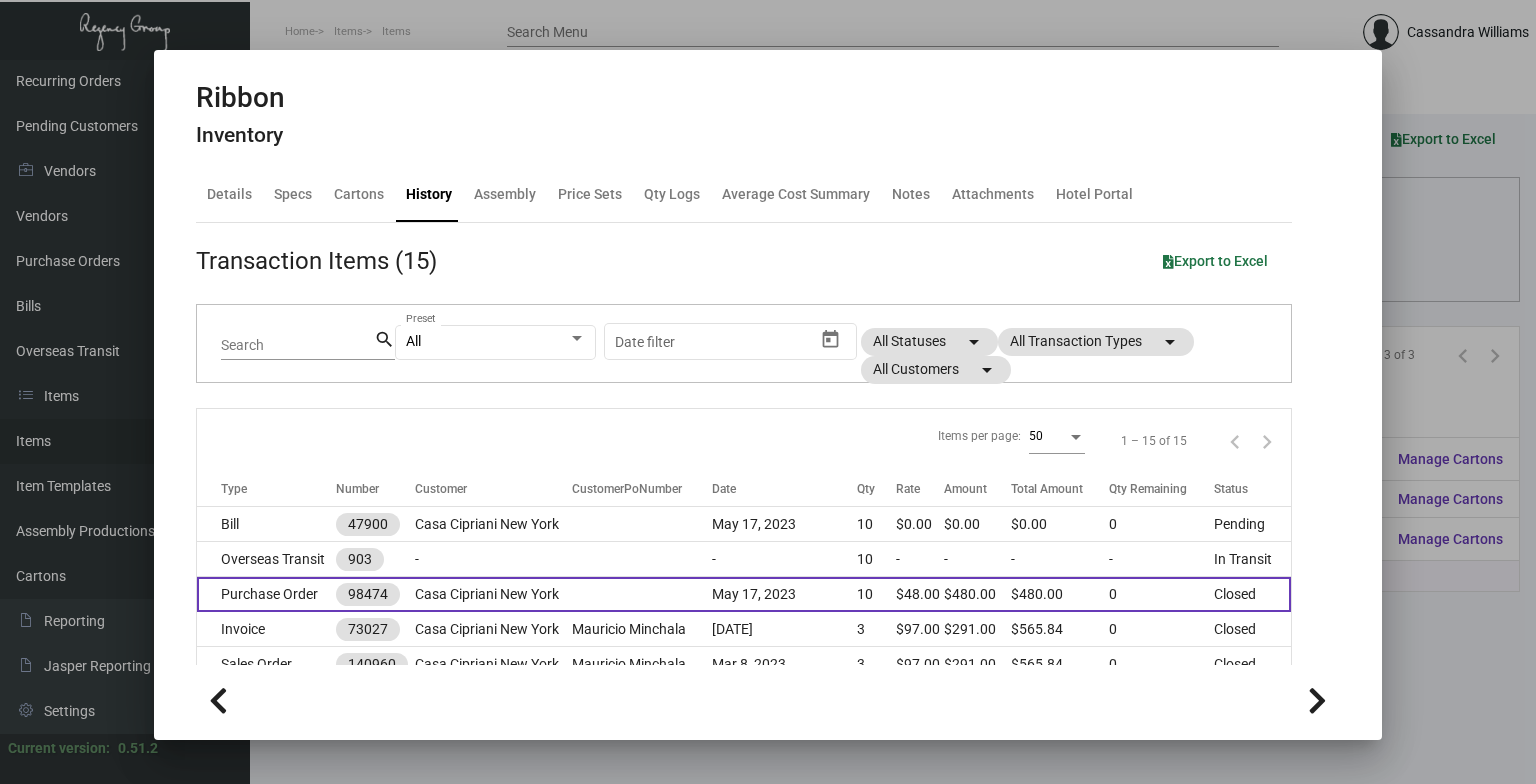 click on "May 17, 2023" at bounding box center (784, 594) 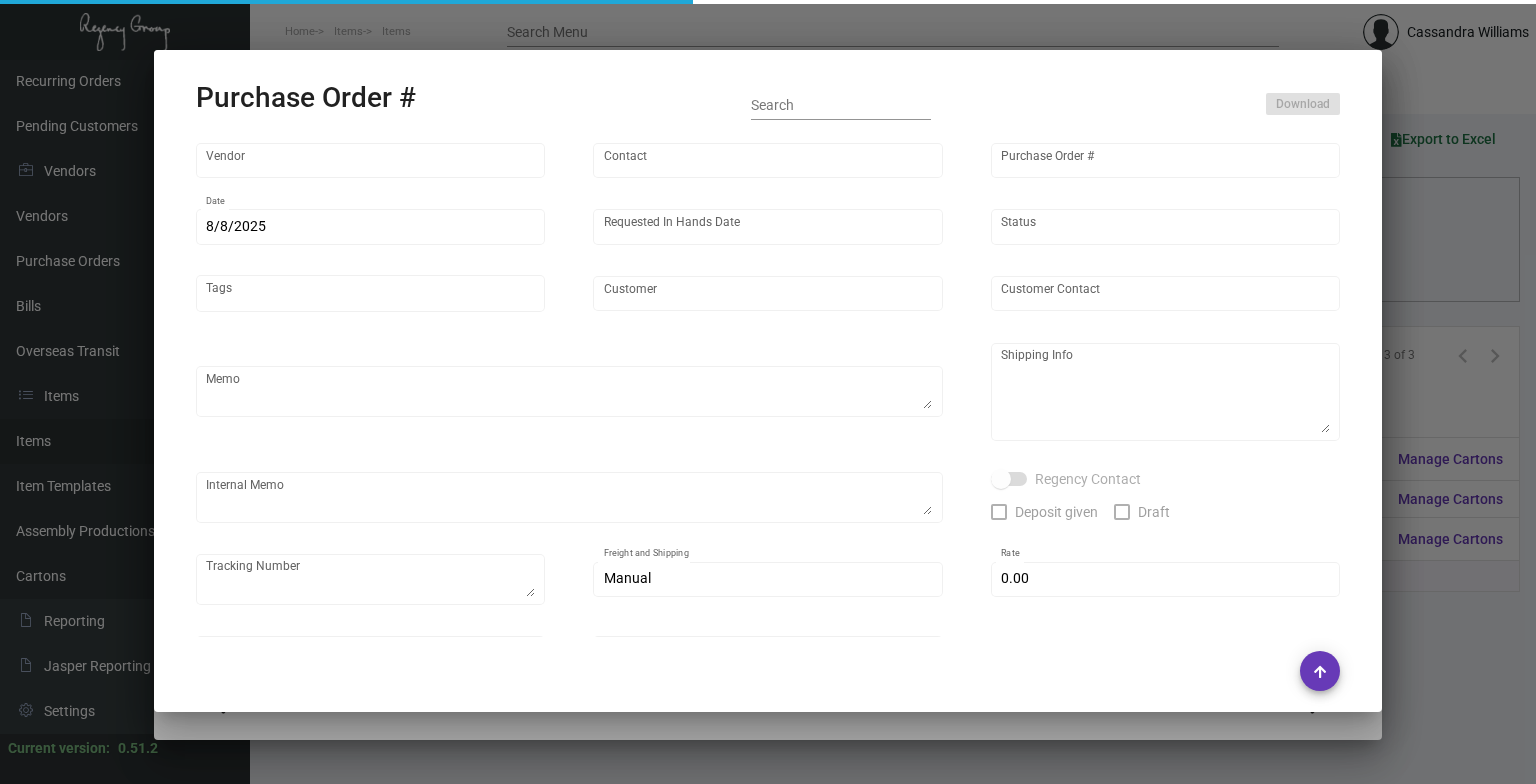 type on "[VENDOR]" 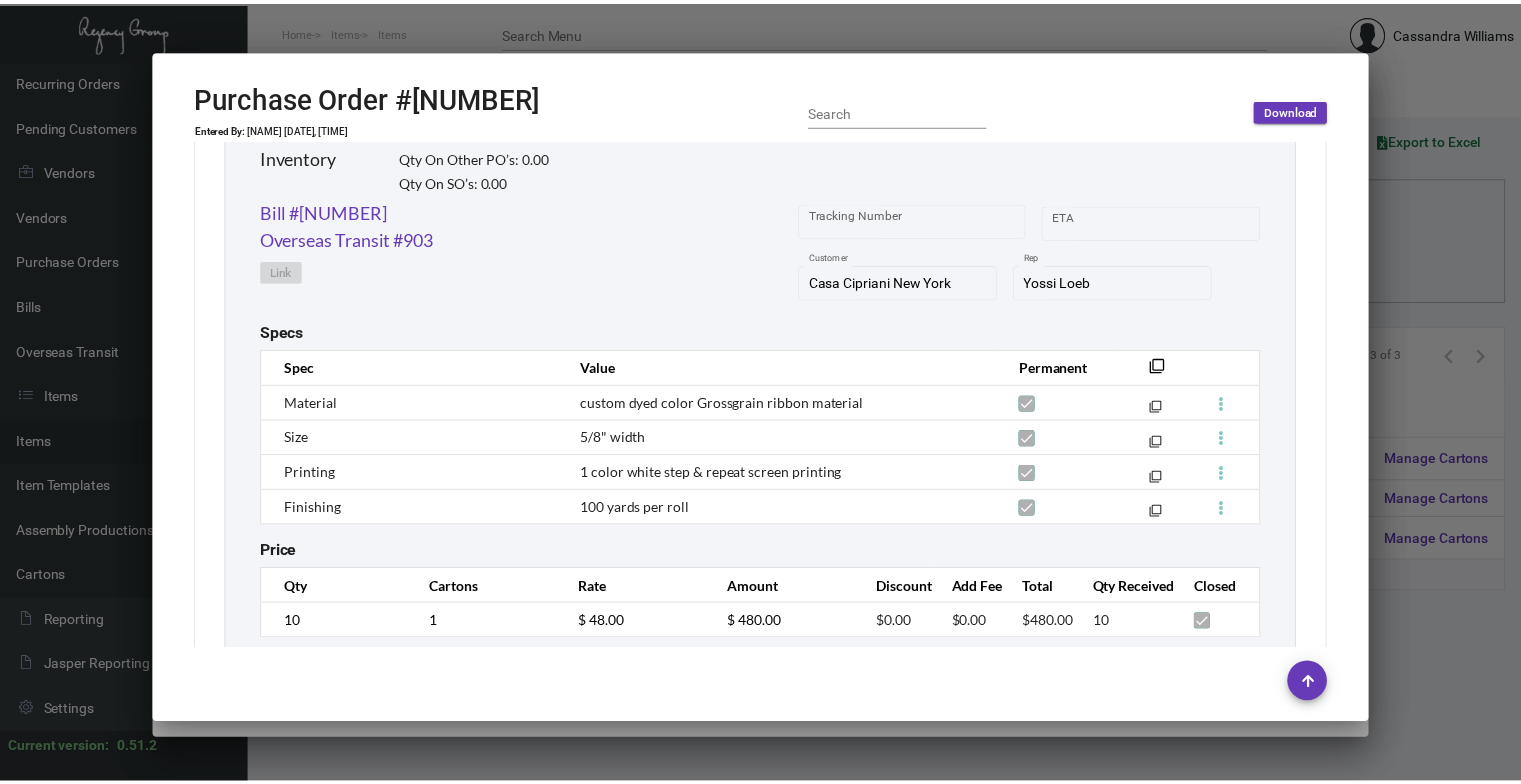 scroll, scrollTop: 1074, scrollLeft: 0, axis: vertical 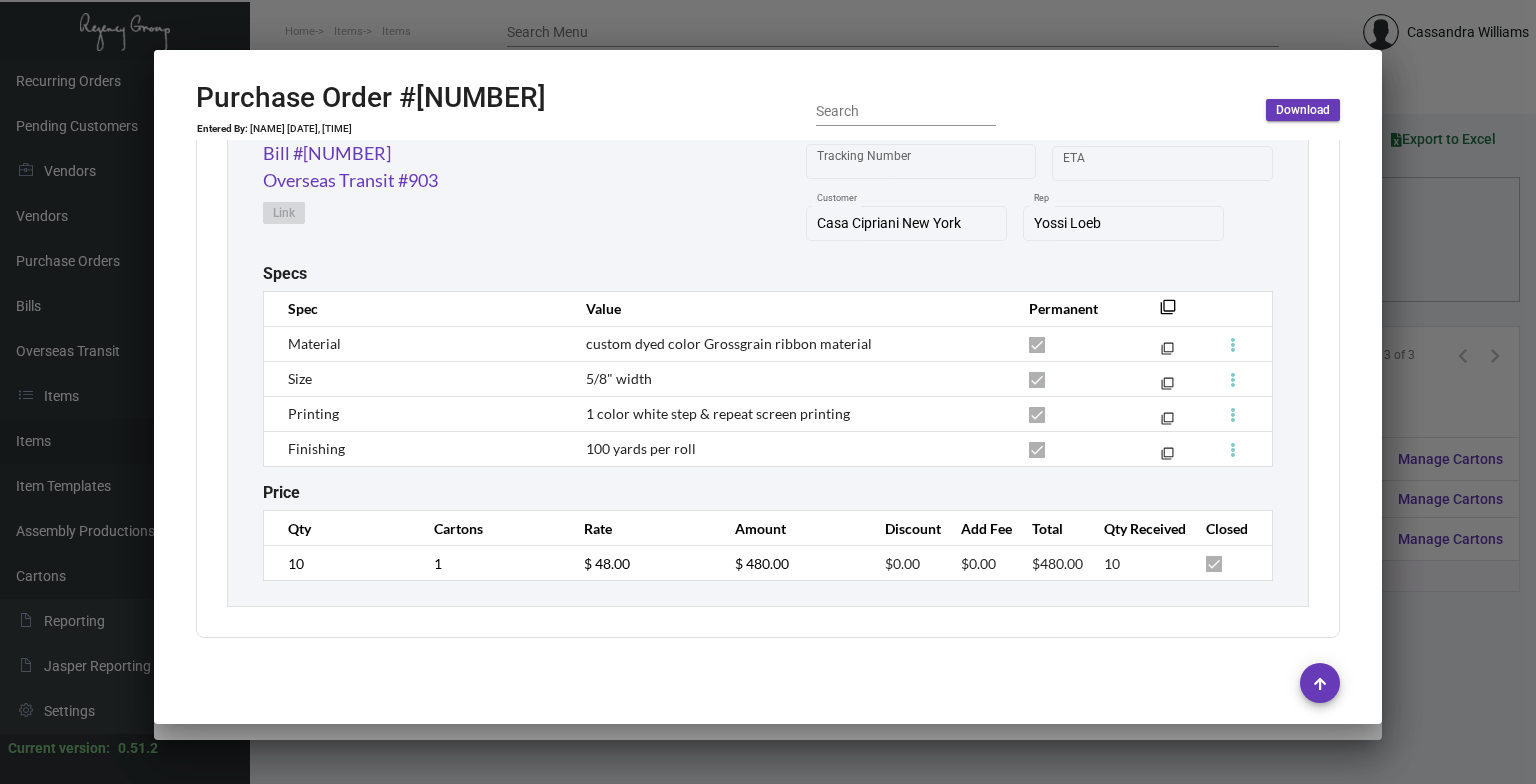 click at bounding box center [768, 392] 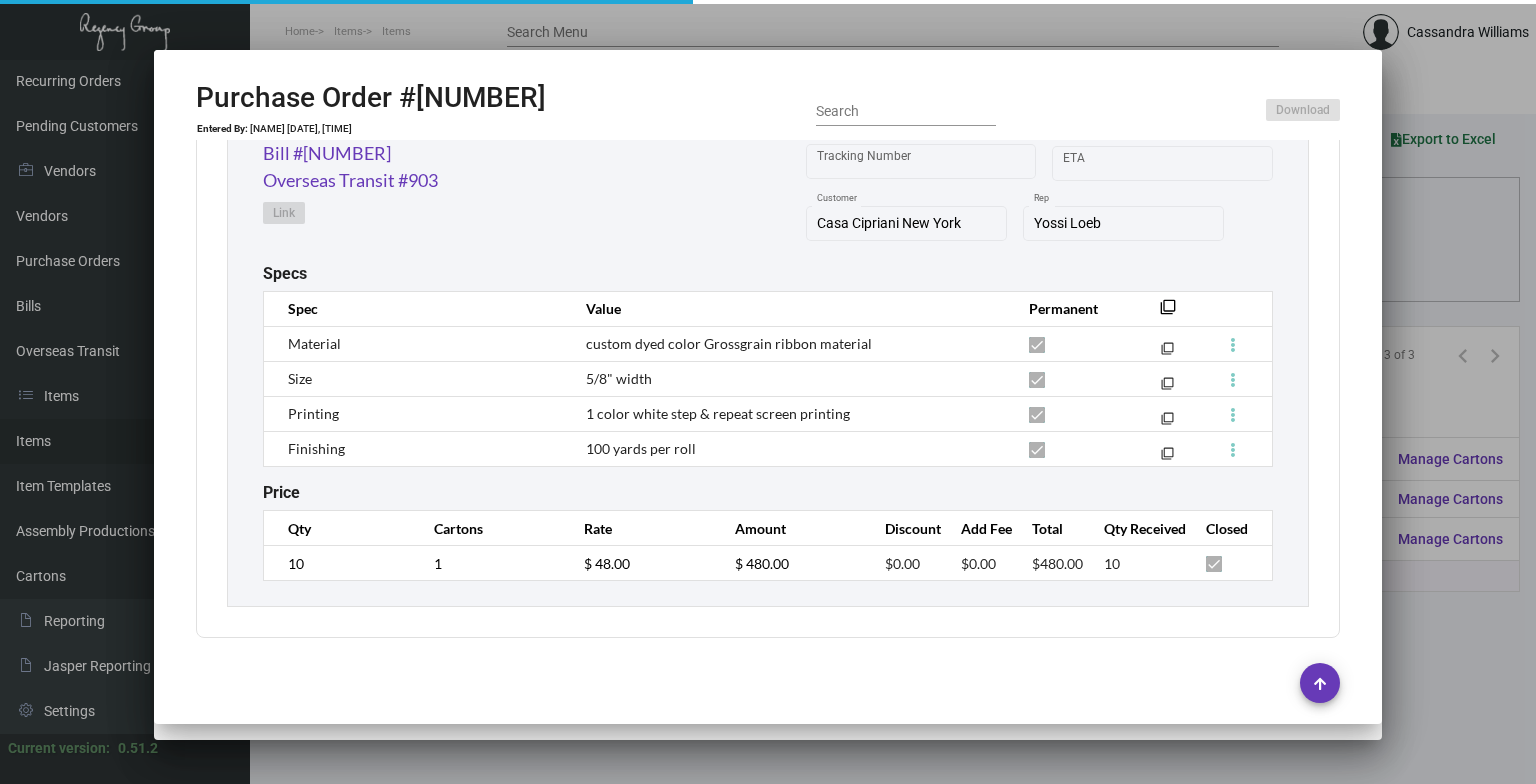click at bounding box center (768, 392) 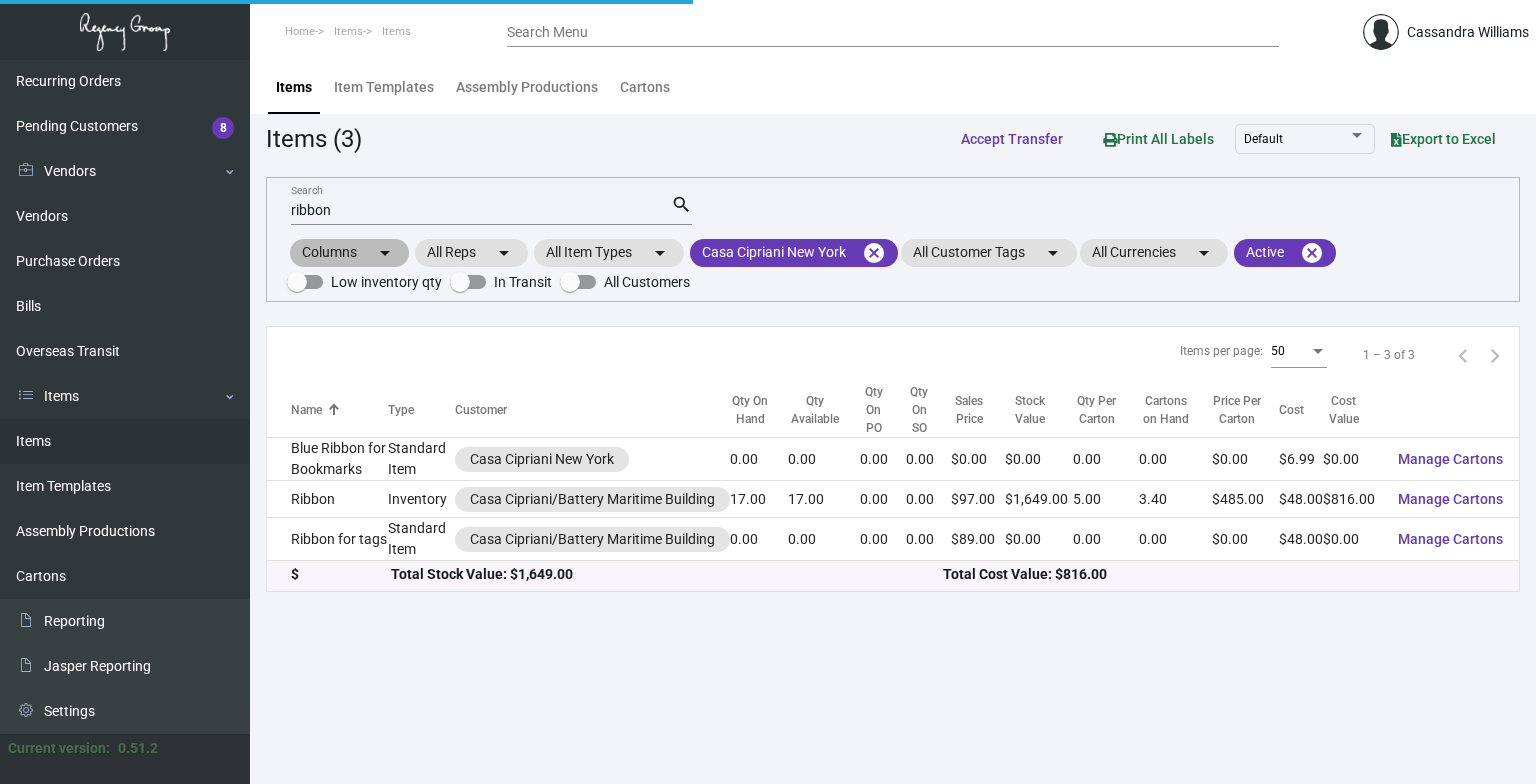 click on "Columns arrow_drop_down  All Reps  arrow_drop_down  All Item Types  arrow_drop_down  [HOTEL NAME] [CITY]  cancel  All Customer Tags  arrow_drop_down  All Currencies  arrow_drop_down  Active filter  arrow_drop_down  Active   cancel    Low inventory qty    In Transit    All Customers" at bounding box center (893, 265) 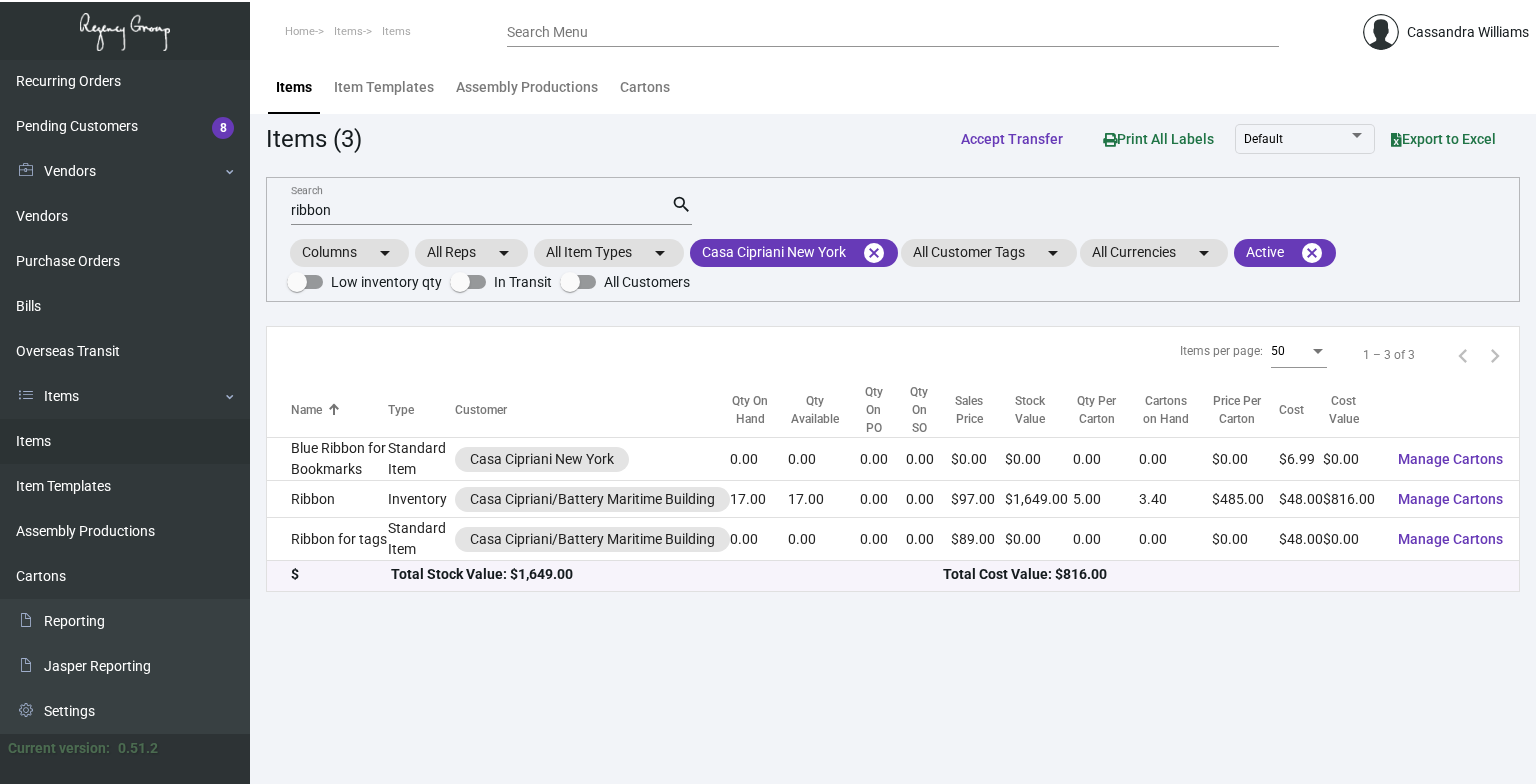 click on "ribbon" at bounding box center [481, 211] 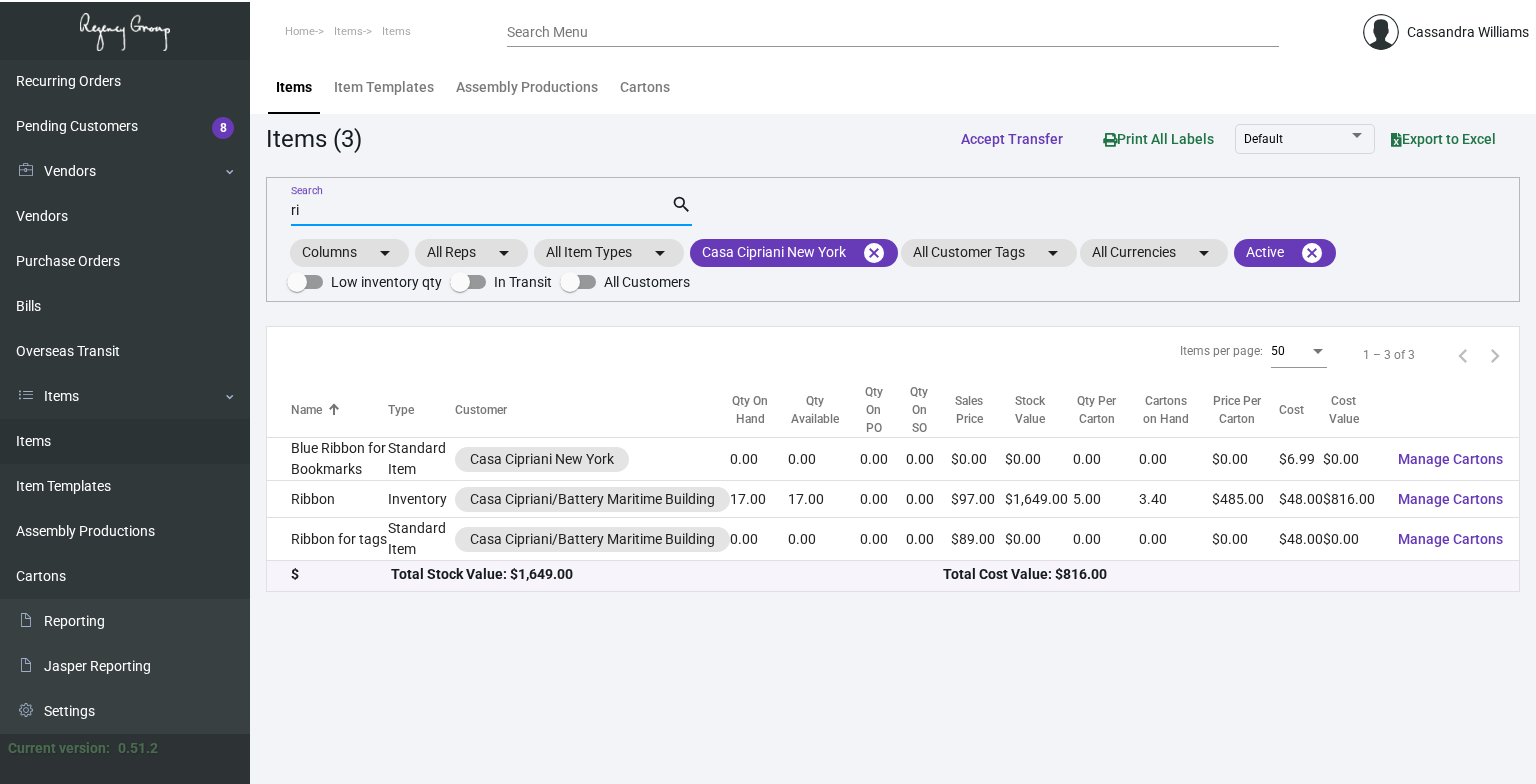 type on "r" 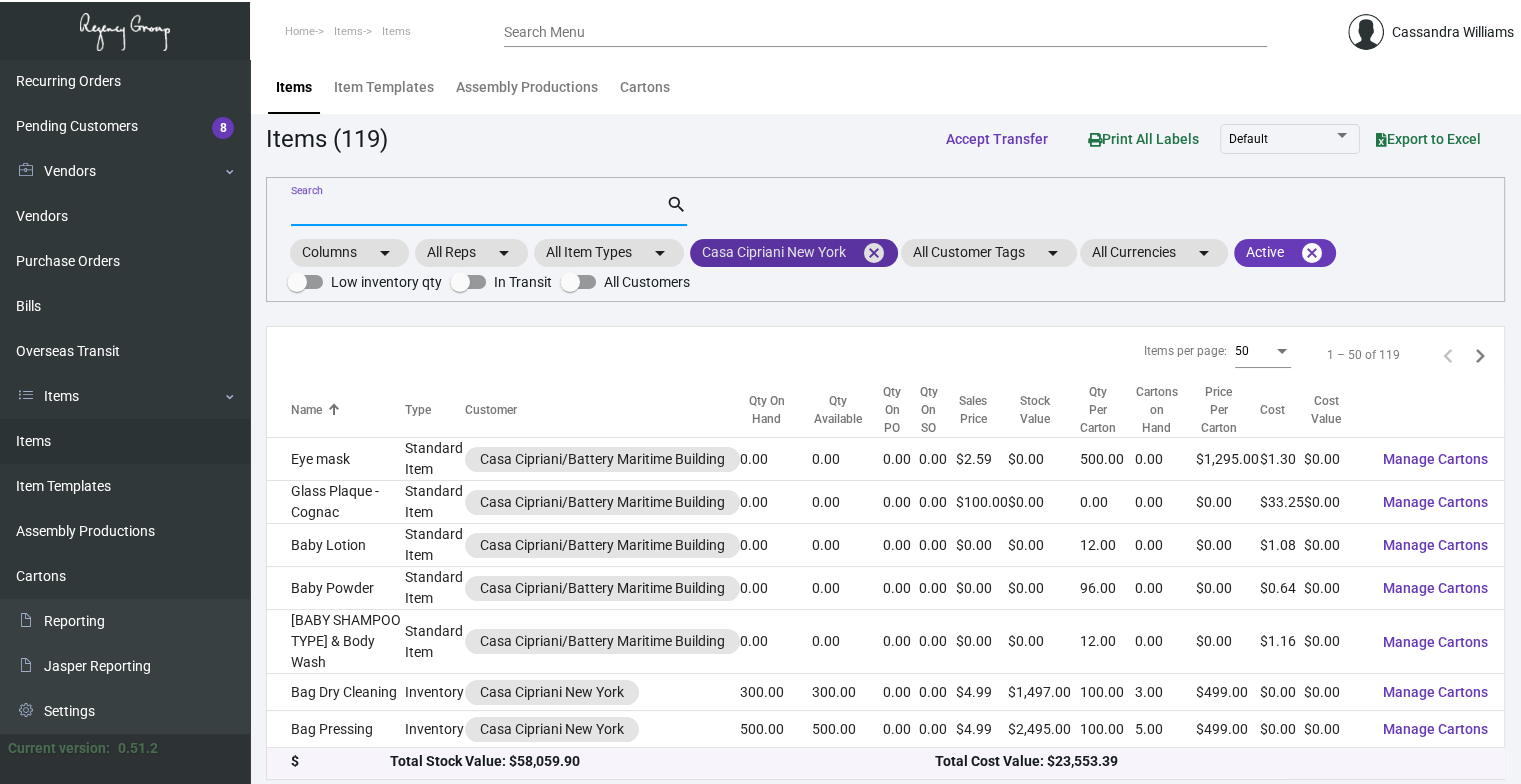 type 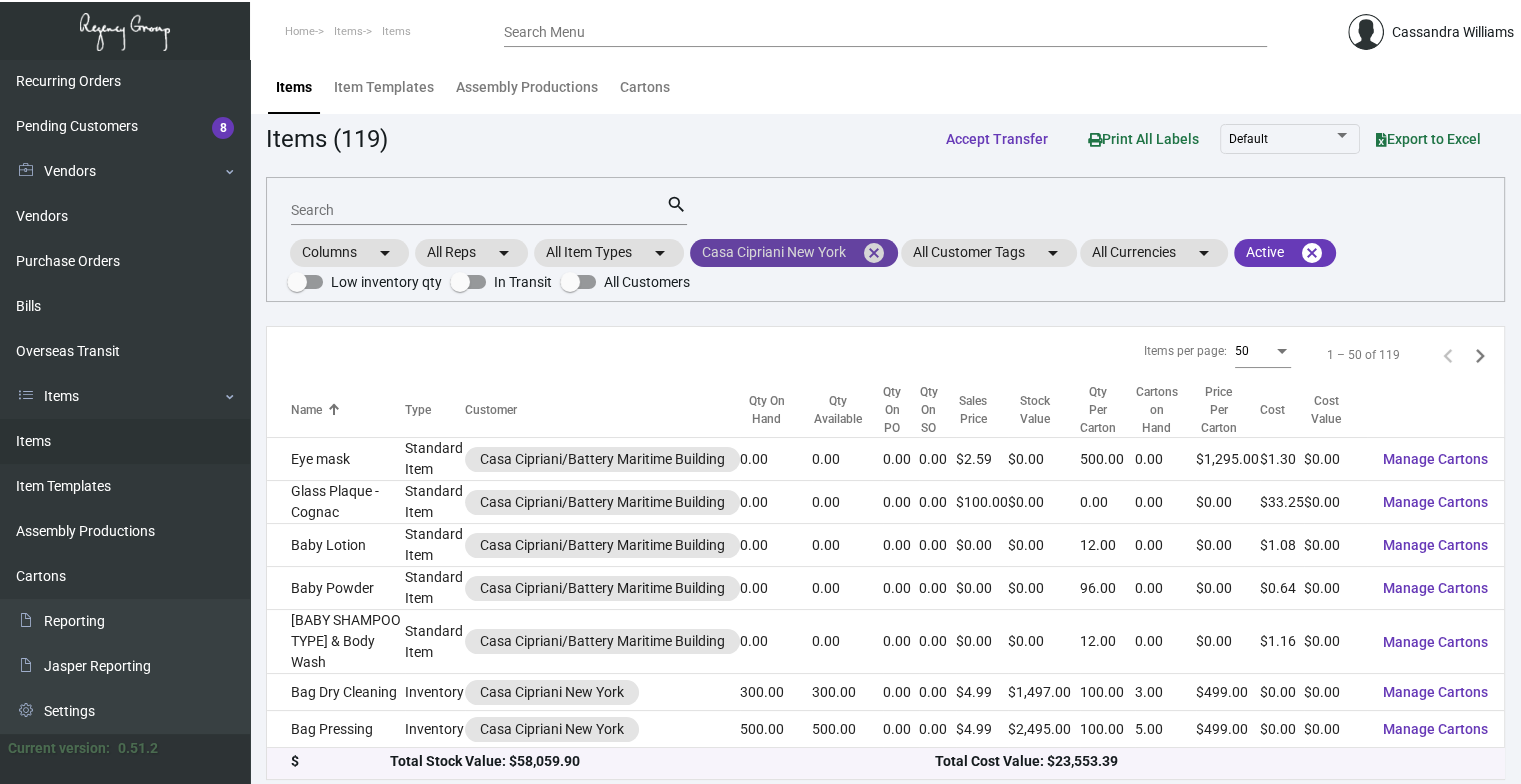 click on "[HOTEL NAME] [CITY]  cancel" 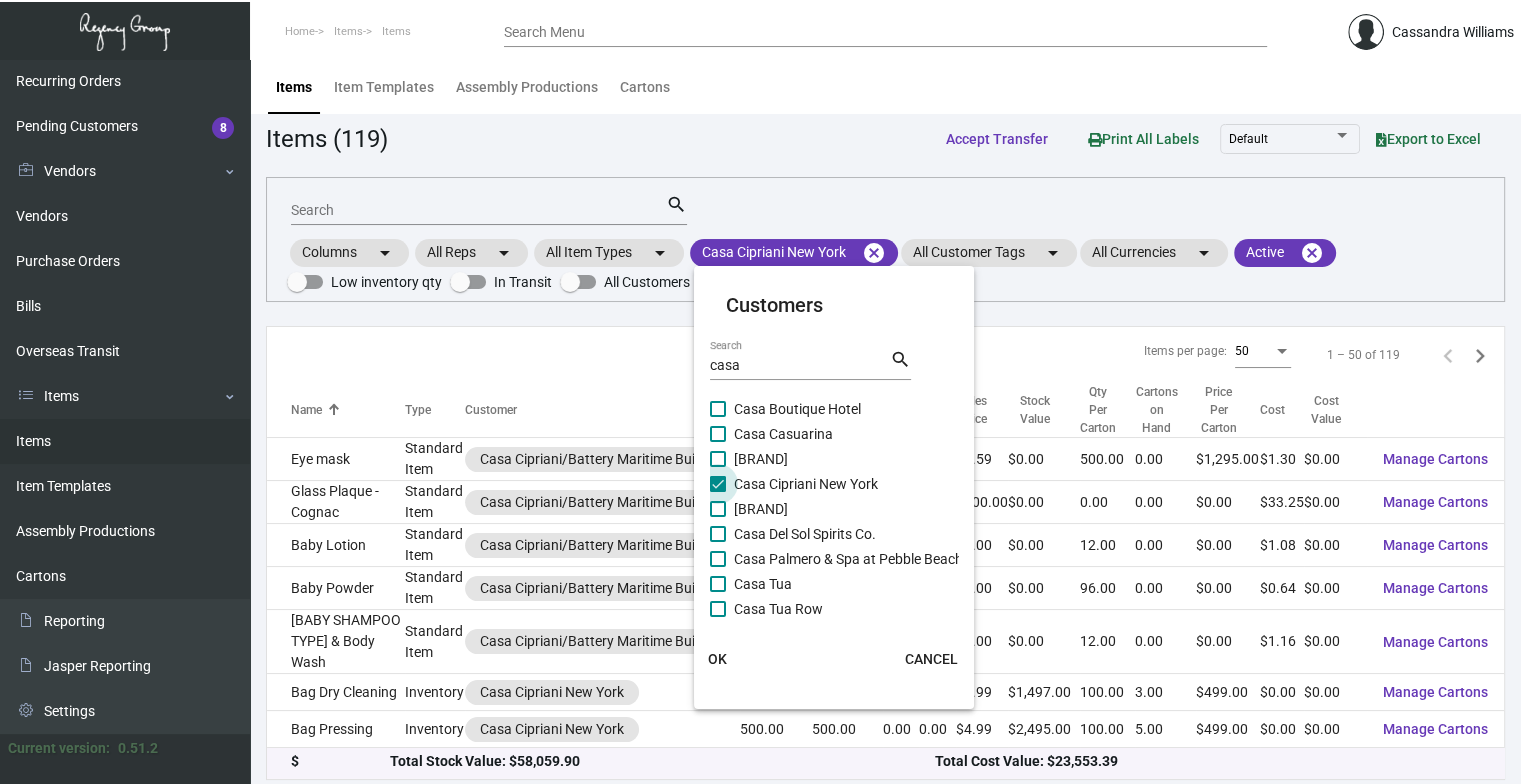 click on "Casa Cipriani New York" at bounding box center [806, 484] 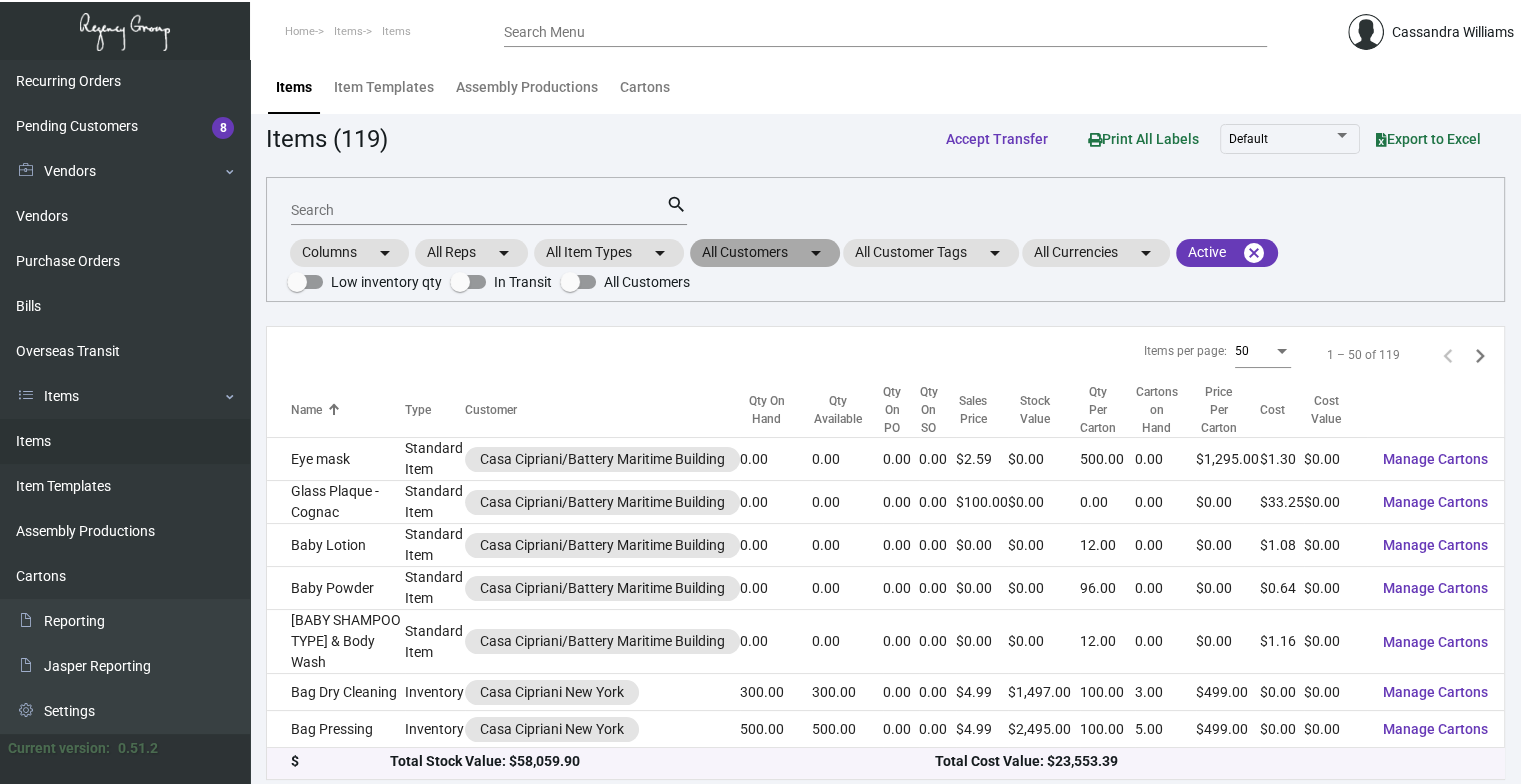 drag, startPoint x: 812, startPoint y: 249, endPoint x: 825, endPoint y: 259, distance: 16.40122 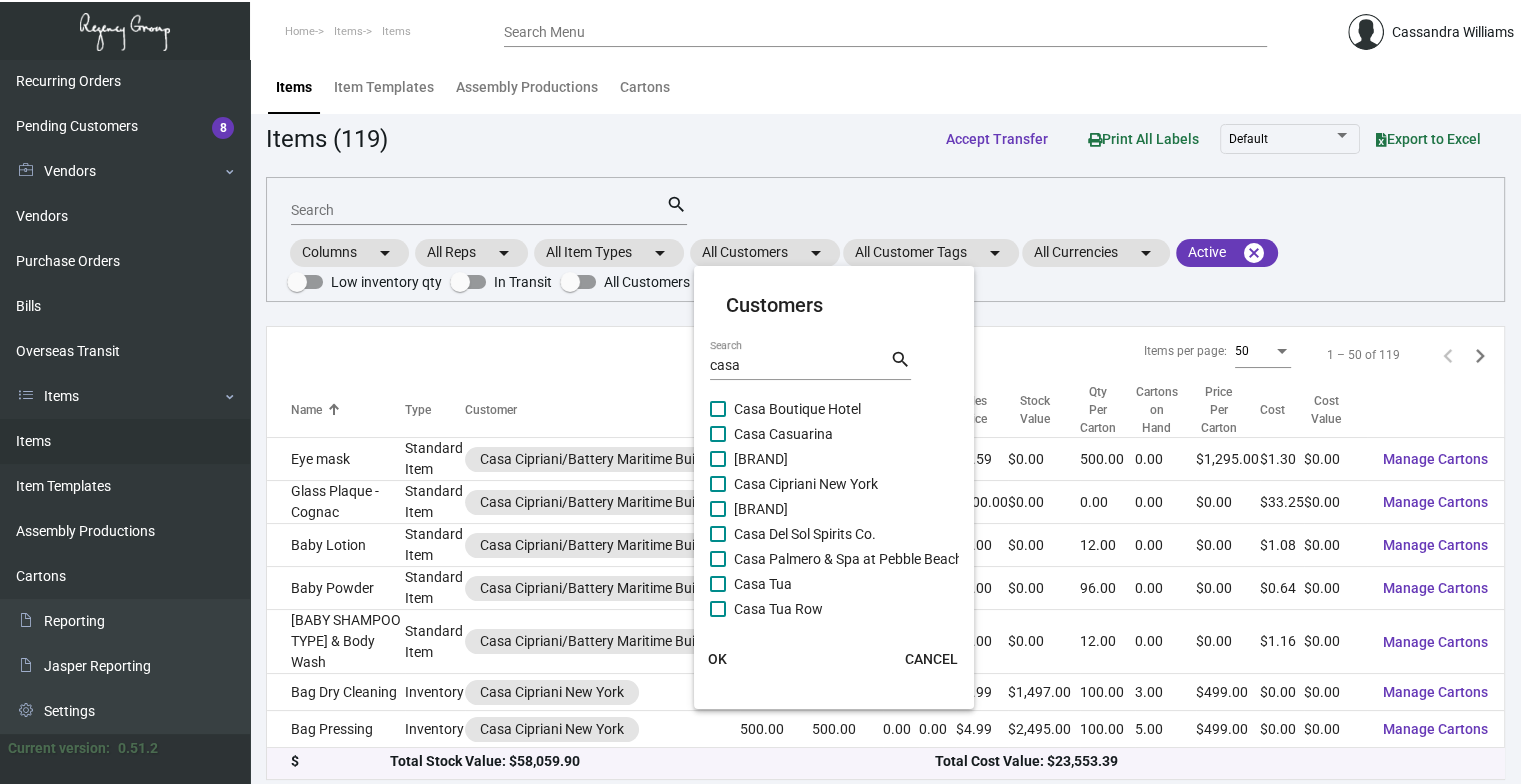 click on "[HOTEL NAME] Search search" at bounding box center [810, 372] 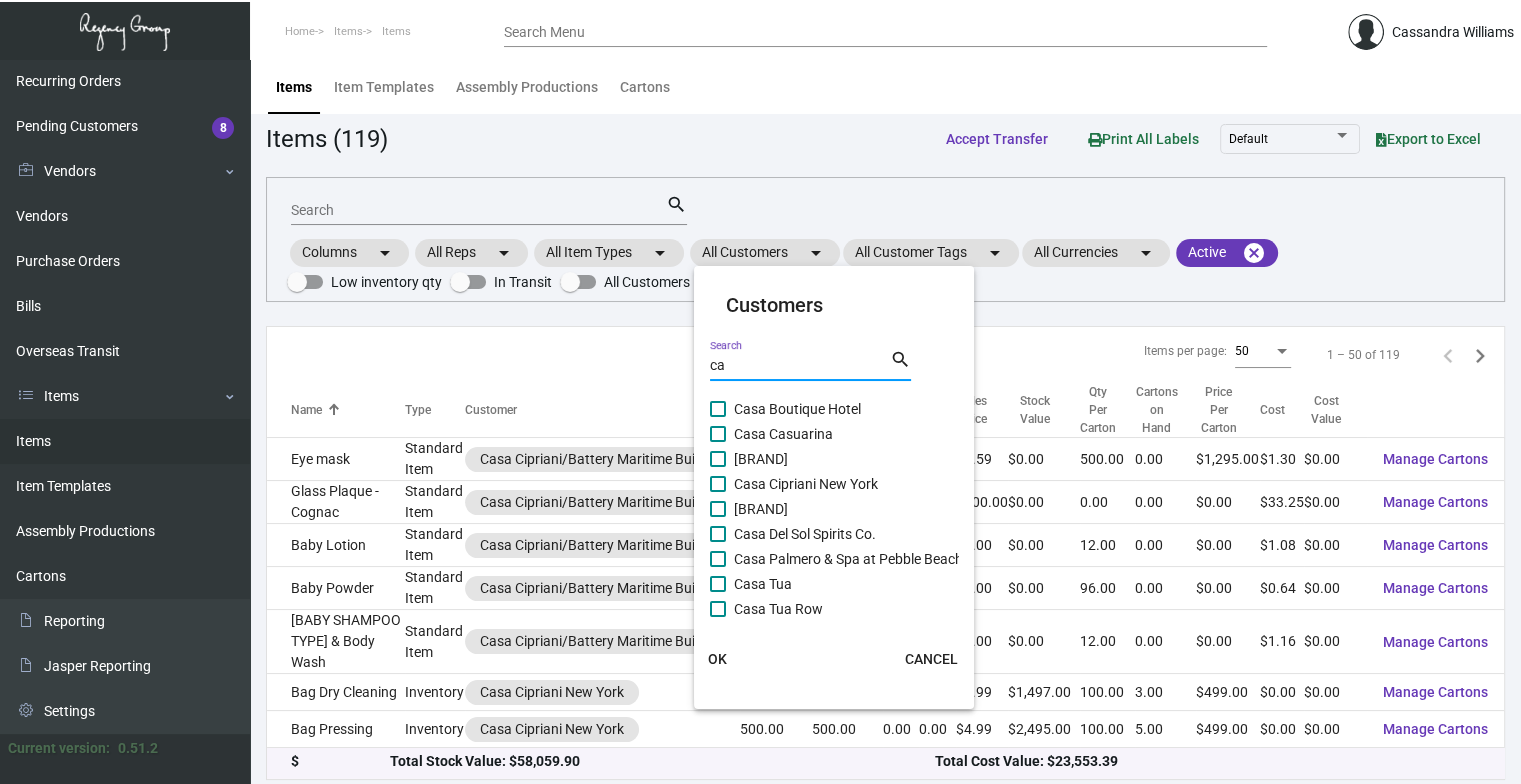 type on "c" 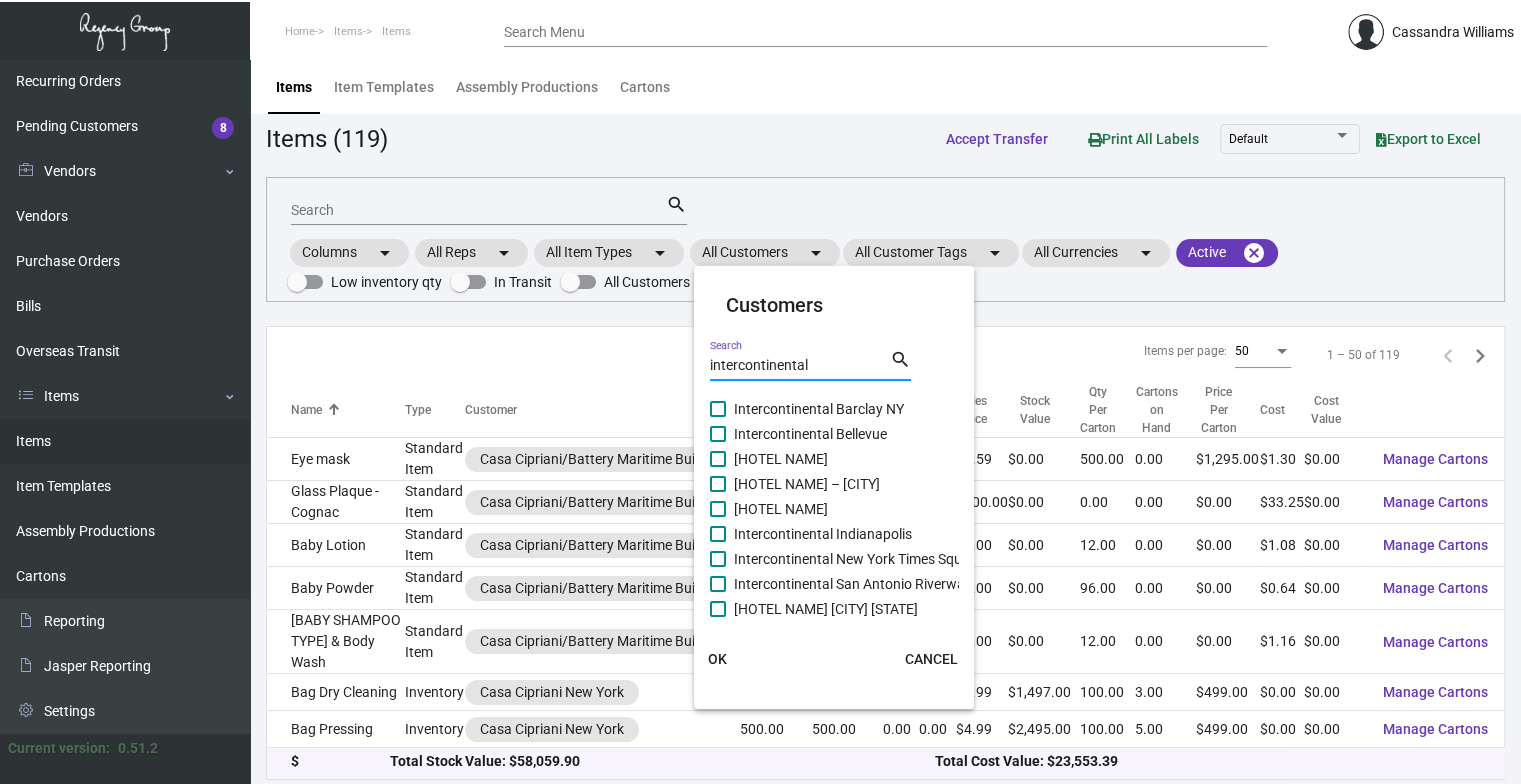 scroll, scrollTop: 30, scrollLeft: 0, axis: vertical 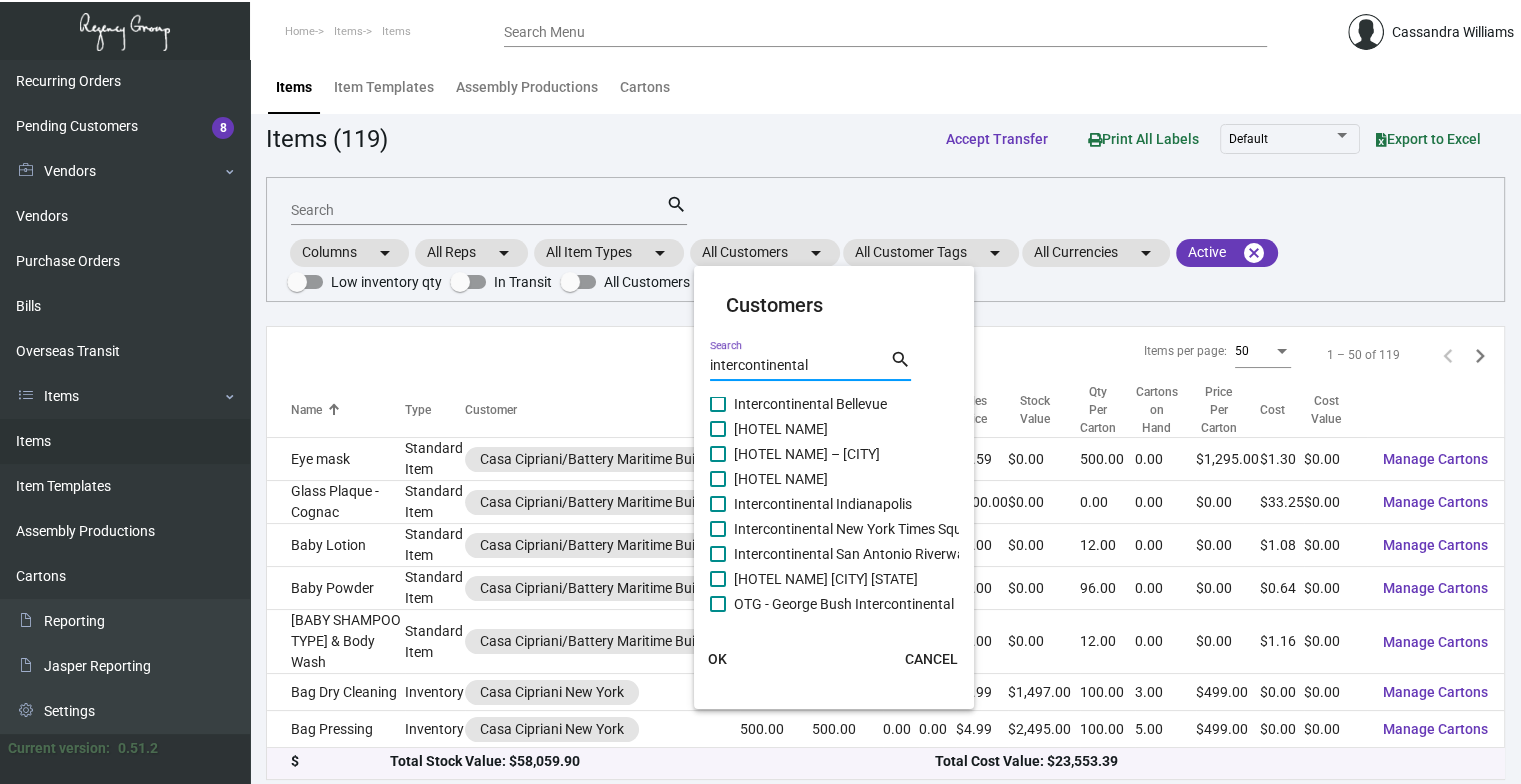 type on "intercontinental" 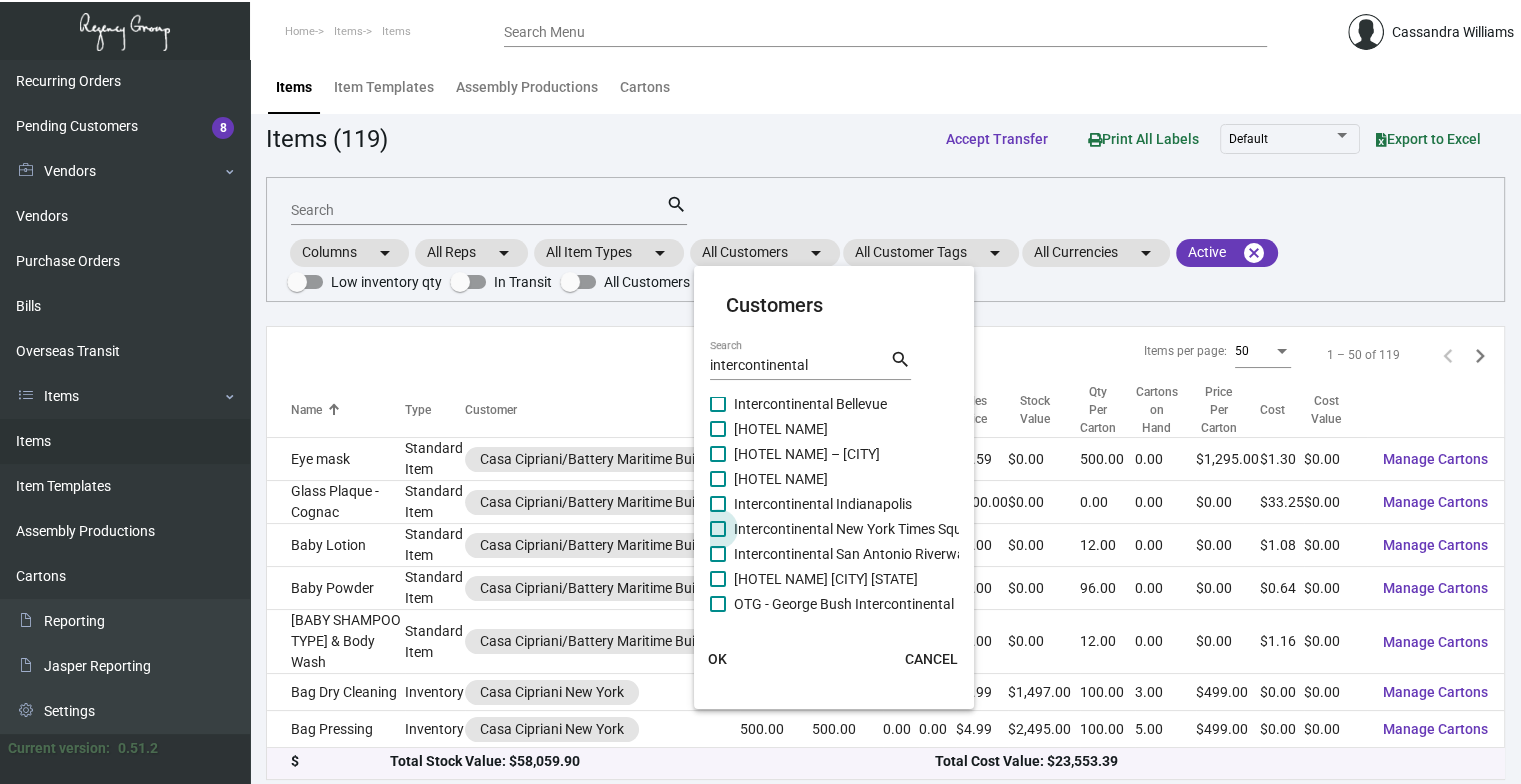 click on "Intercontinental New York Times Square" at bounding box center [858, 529] 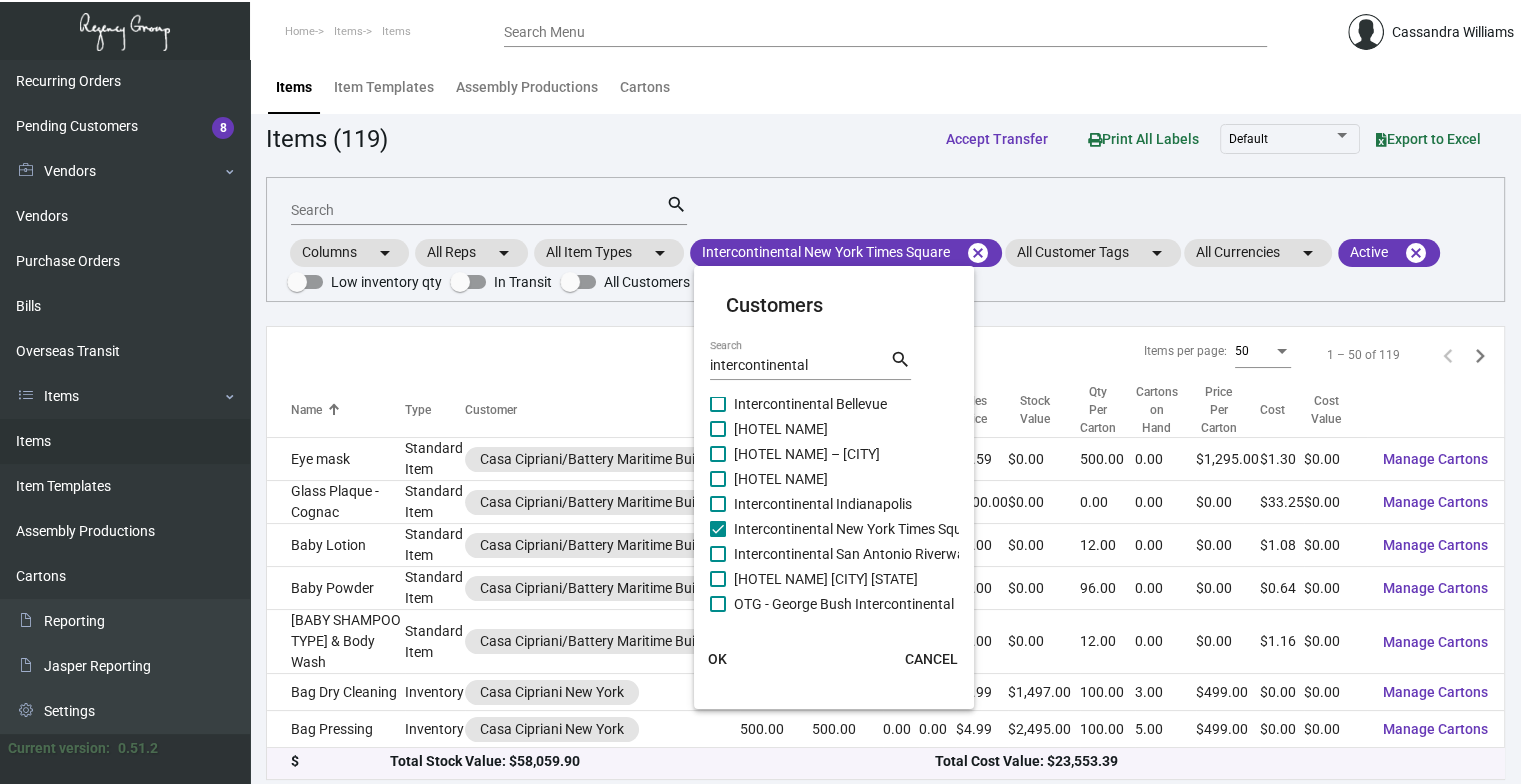 click on "OK" 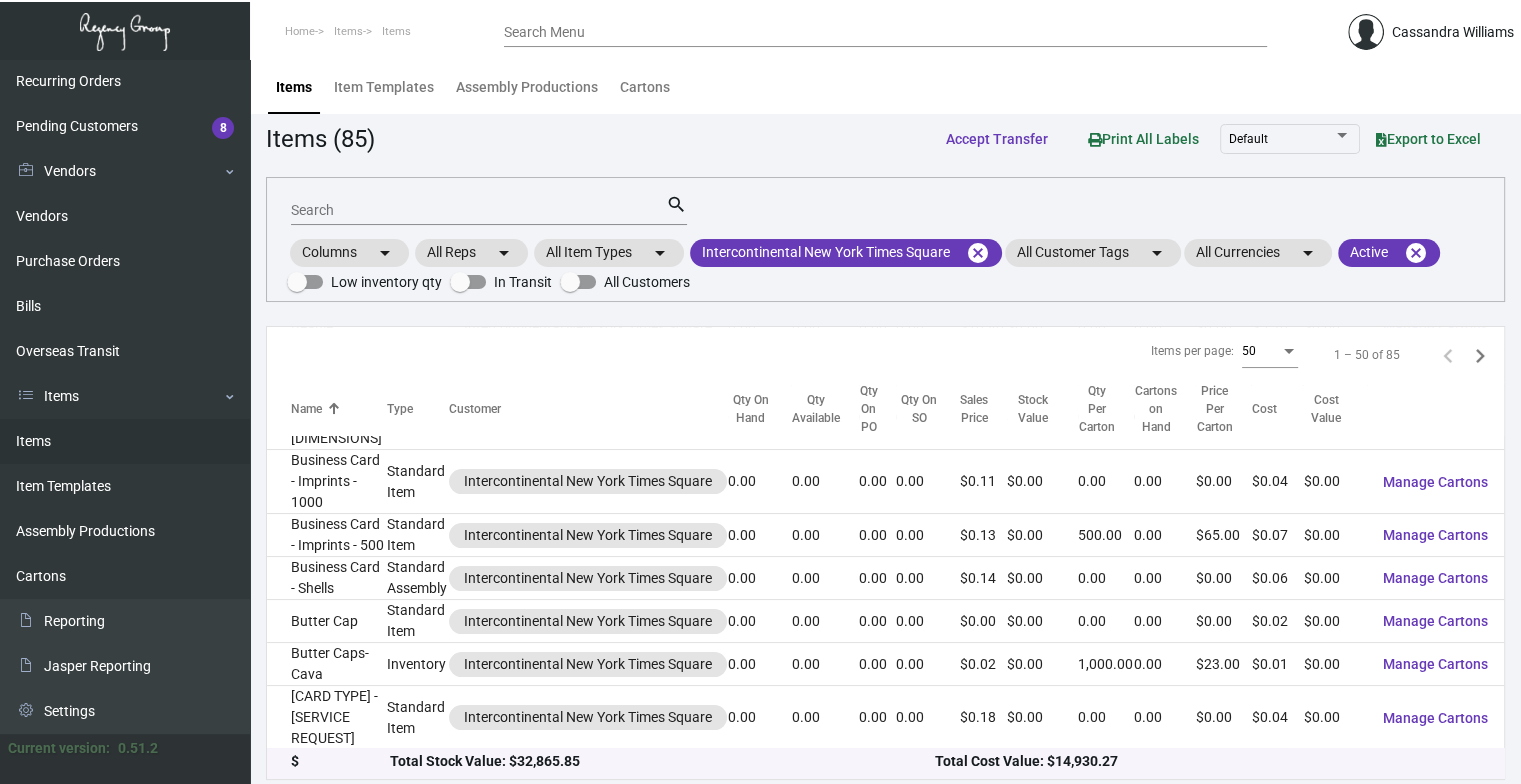 scroll, scrollTop: 386, scrollLeft: 0, axis: vertical 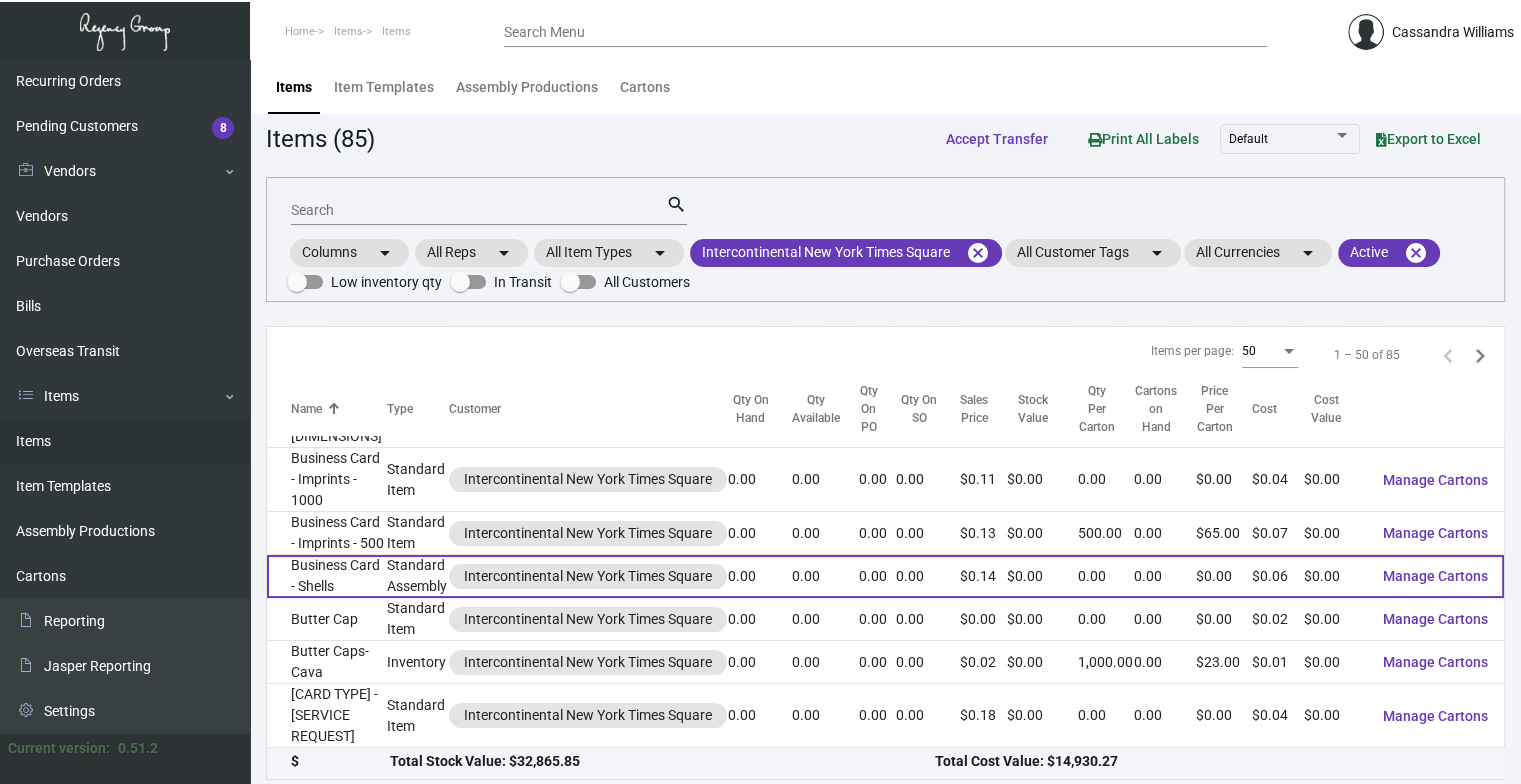 click on "Business Card - Shells" 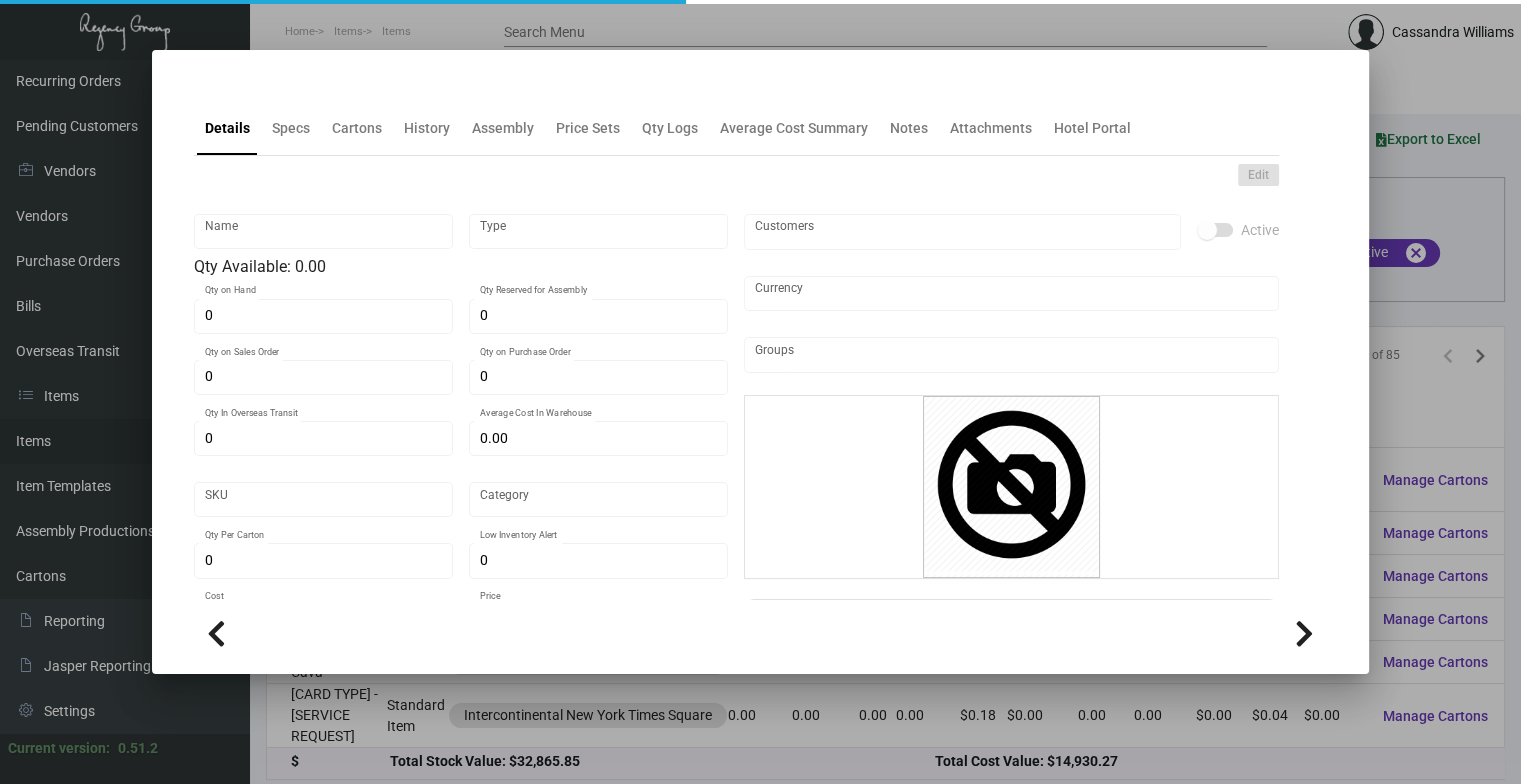 type on "Business Card - Shells" 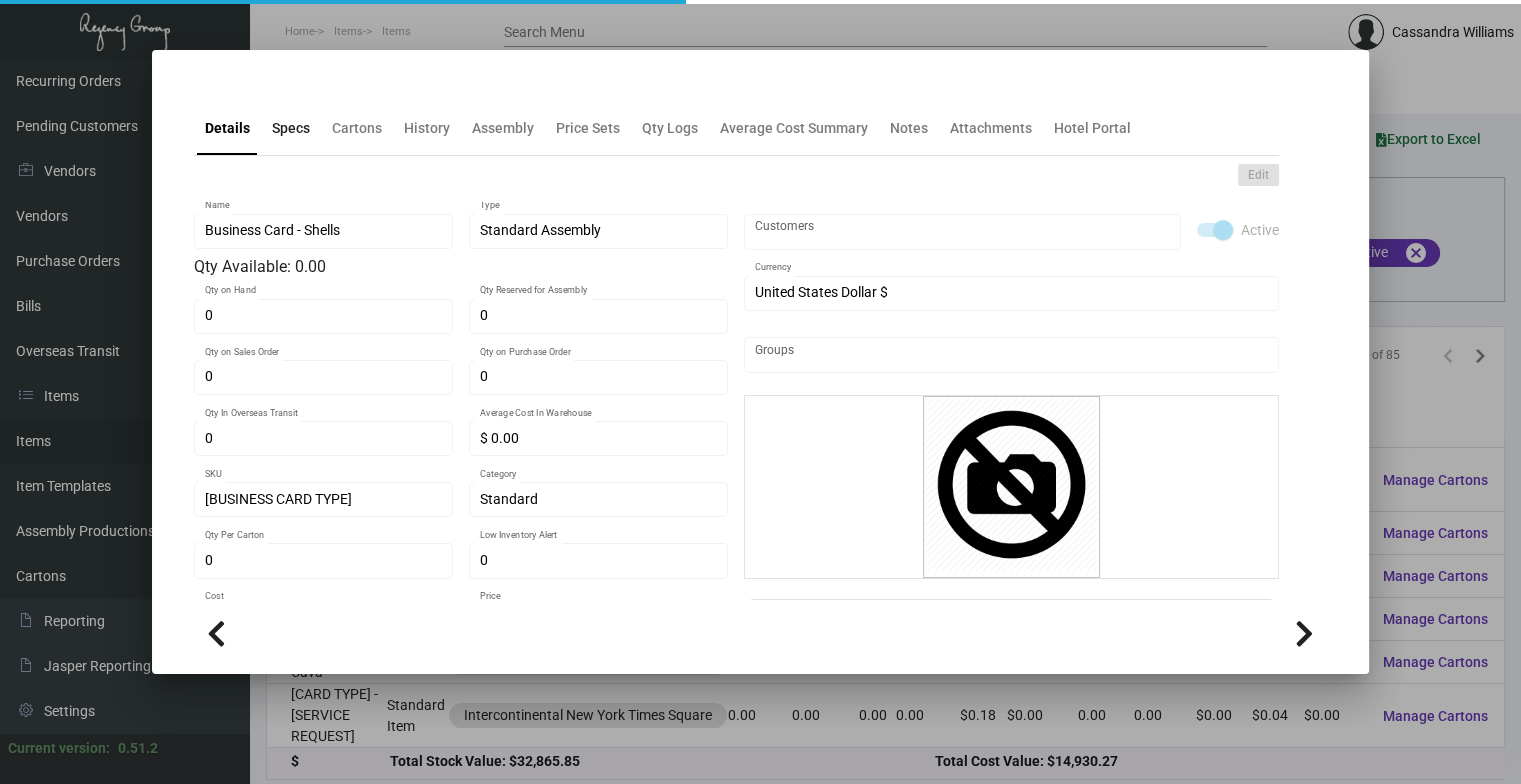 drag, startPoint x: 280, startPoint y: 137, endPoint x: 309, endPoint y: 151, distance: 32.202484 